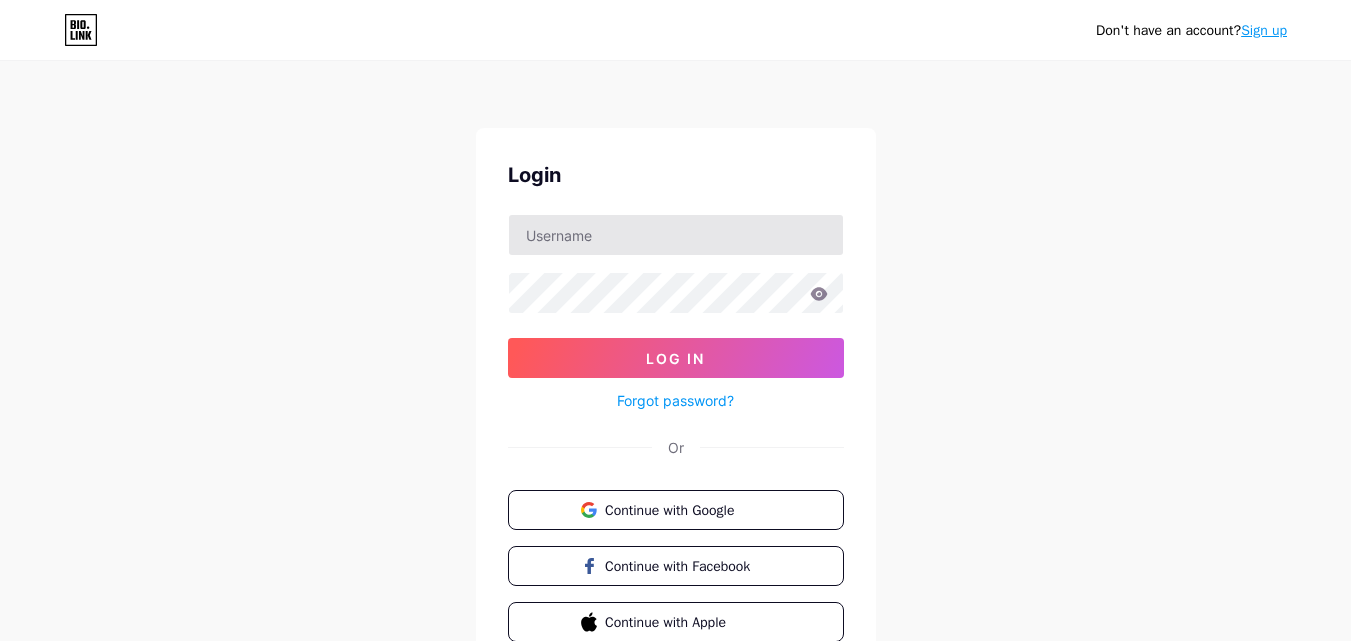 scroll, scrollTop: 0, scrollLeft: 0, axis: both 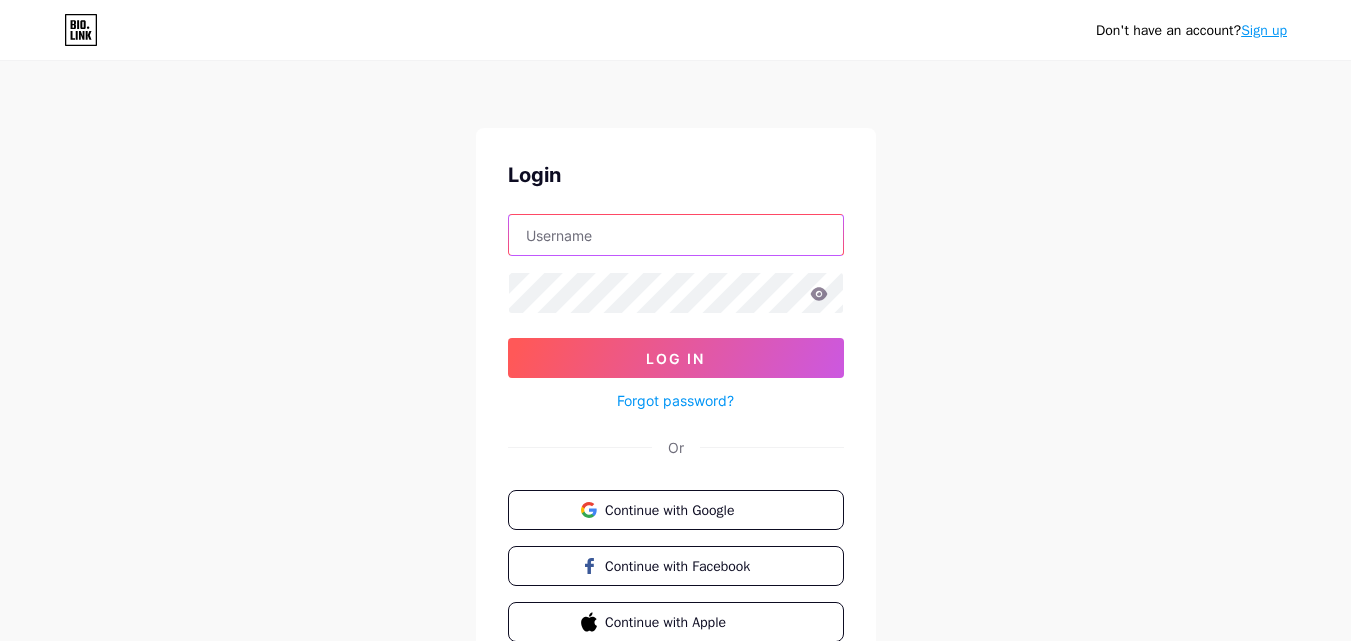 click at bounding box center [676, 235] 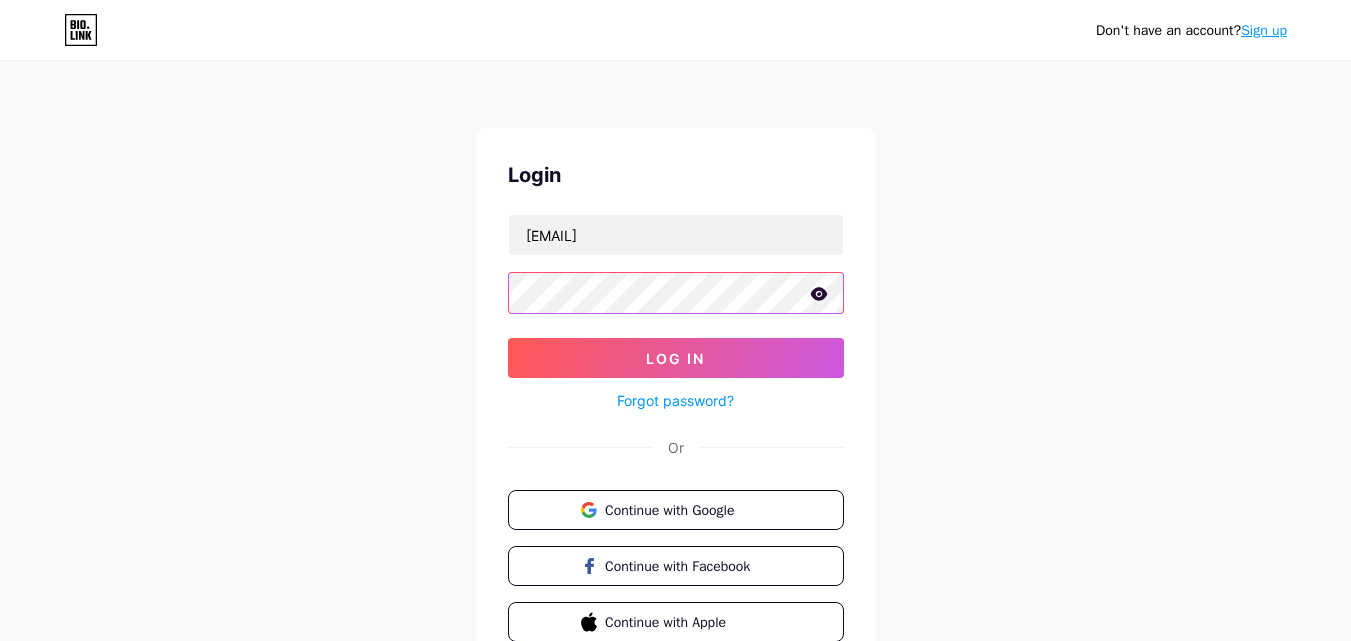 click on "Log In" at bounding box center [676, 358] 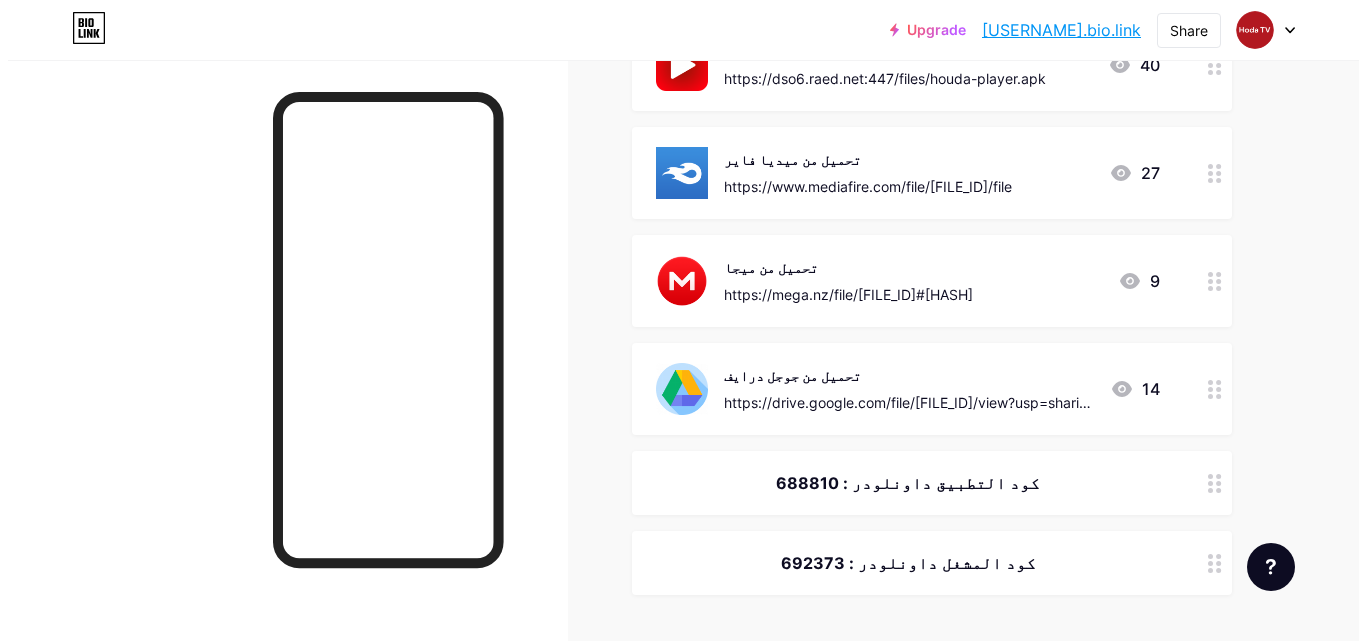 scroll, scrollTop: 400, scrollLeft: 0, axis: vertical 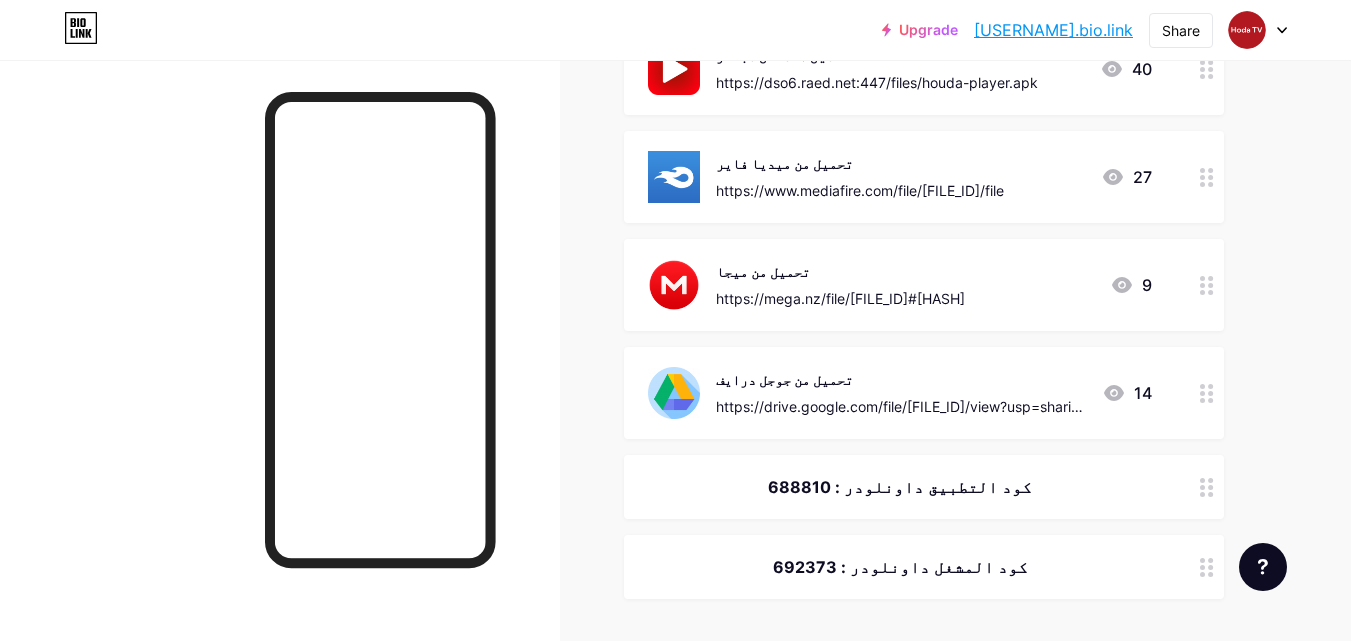 click on "تحميل من جوجل درايف" at bounding box center (901, 379) 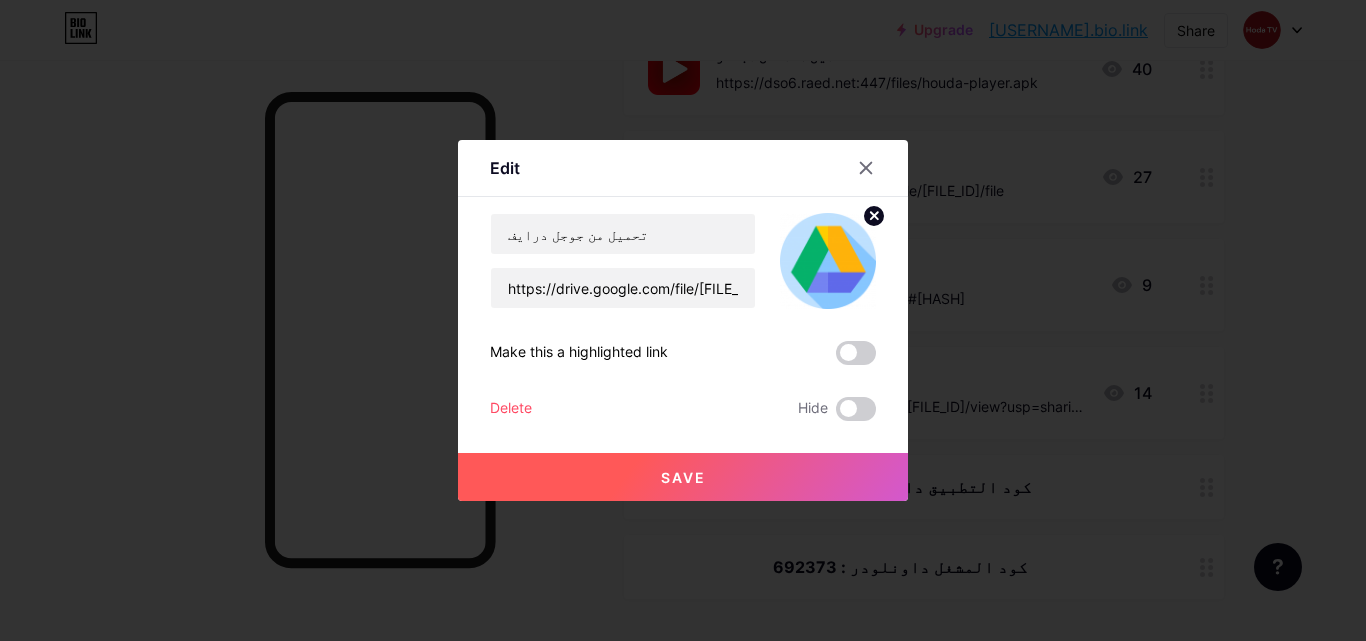 click at bounding box center (683, 320) 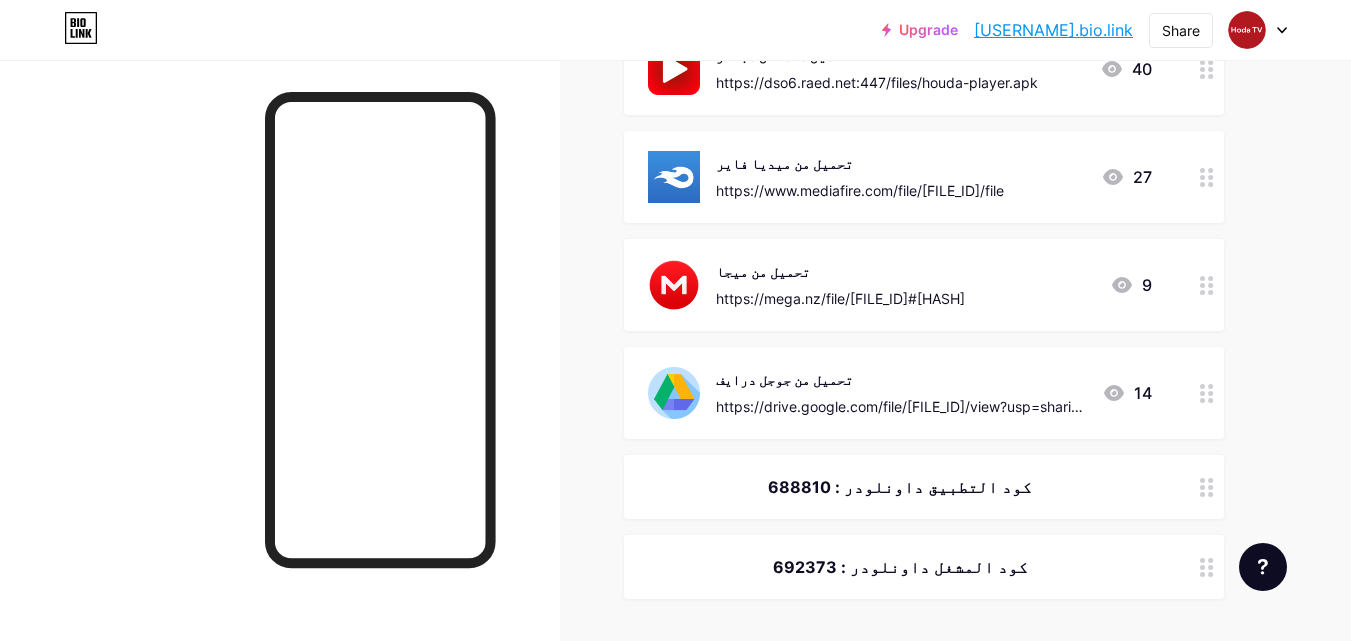 click on "https://drive.google.com/file/[FILE_ID]/view?usp=sharing" at bounding box center [901, 406] 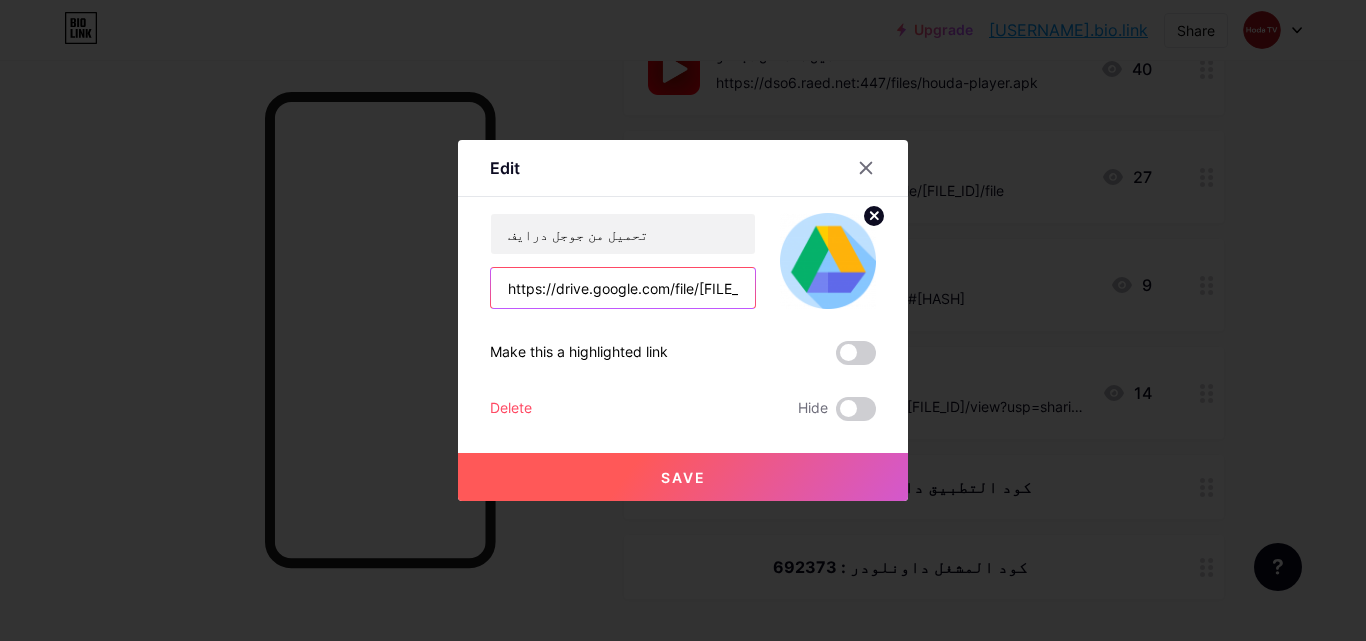 click on "https://drive.google.com/file/[FILE_ID]/view?usp=sharing" at bounding box center (623, 288) 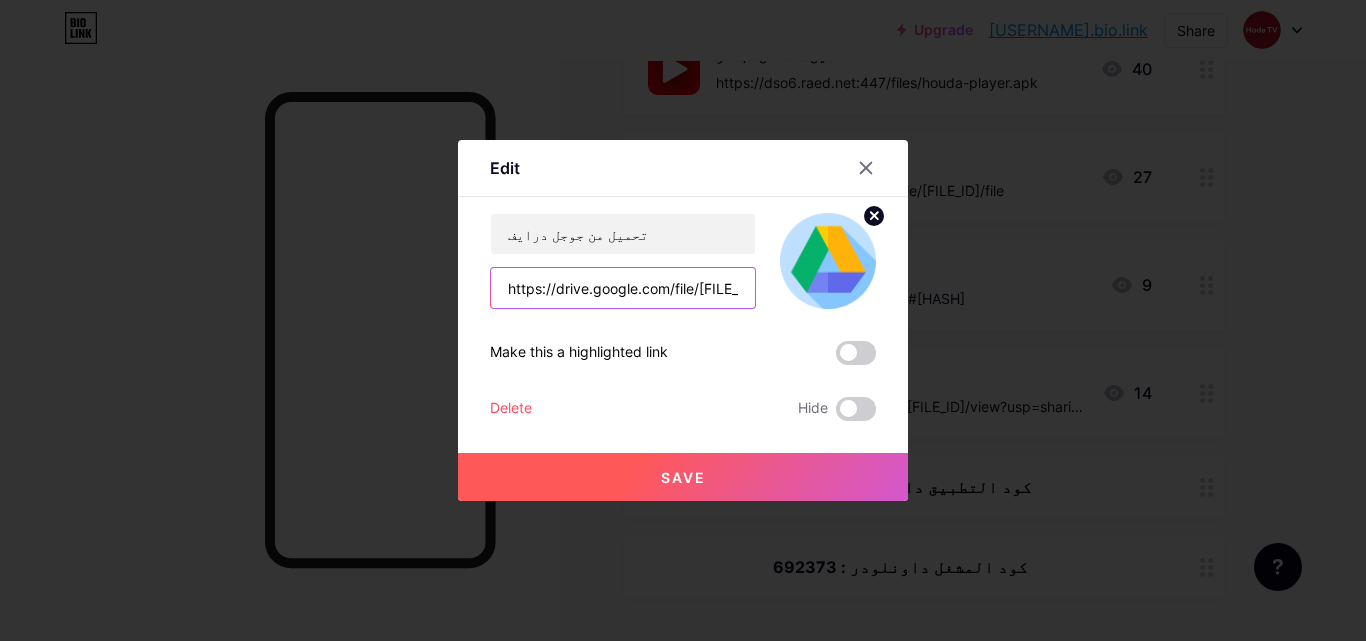 click on "https://drive.google.com/file/[FILE_ID]/view?usp=sharing" at bounding box center (623, 288) 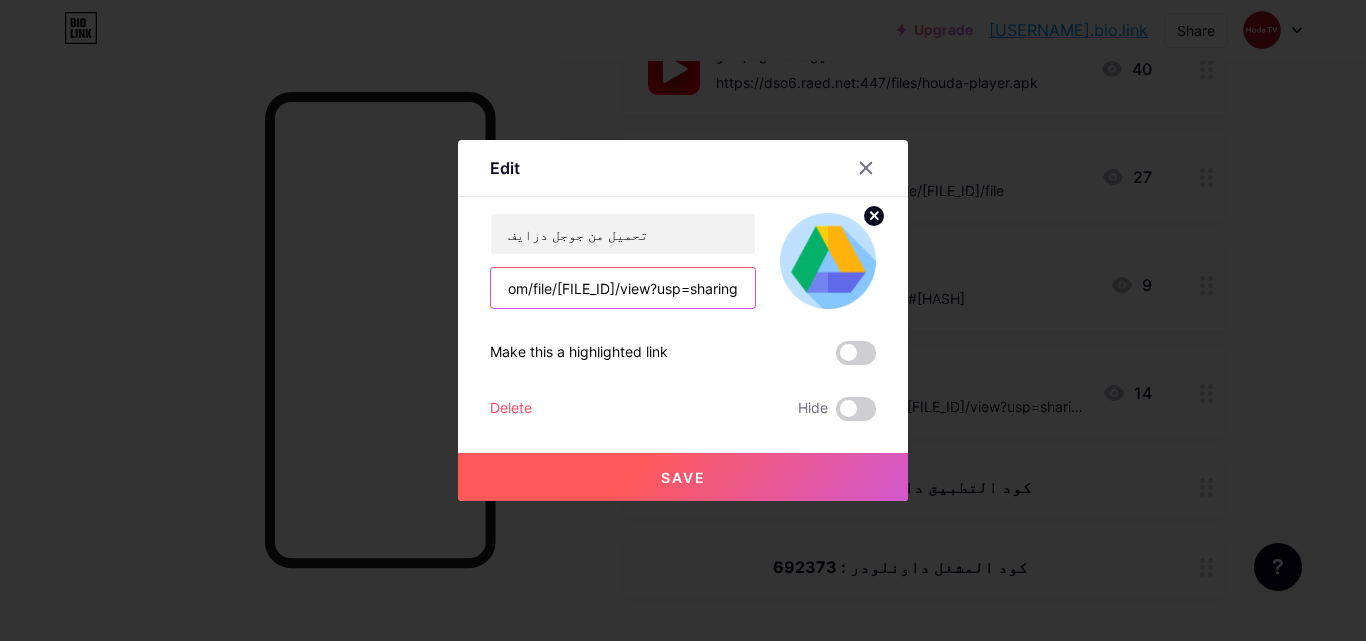 type on "https://drive.google.com/file/[FILE_ID]/view?usp=sharing" 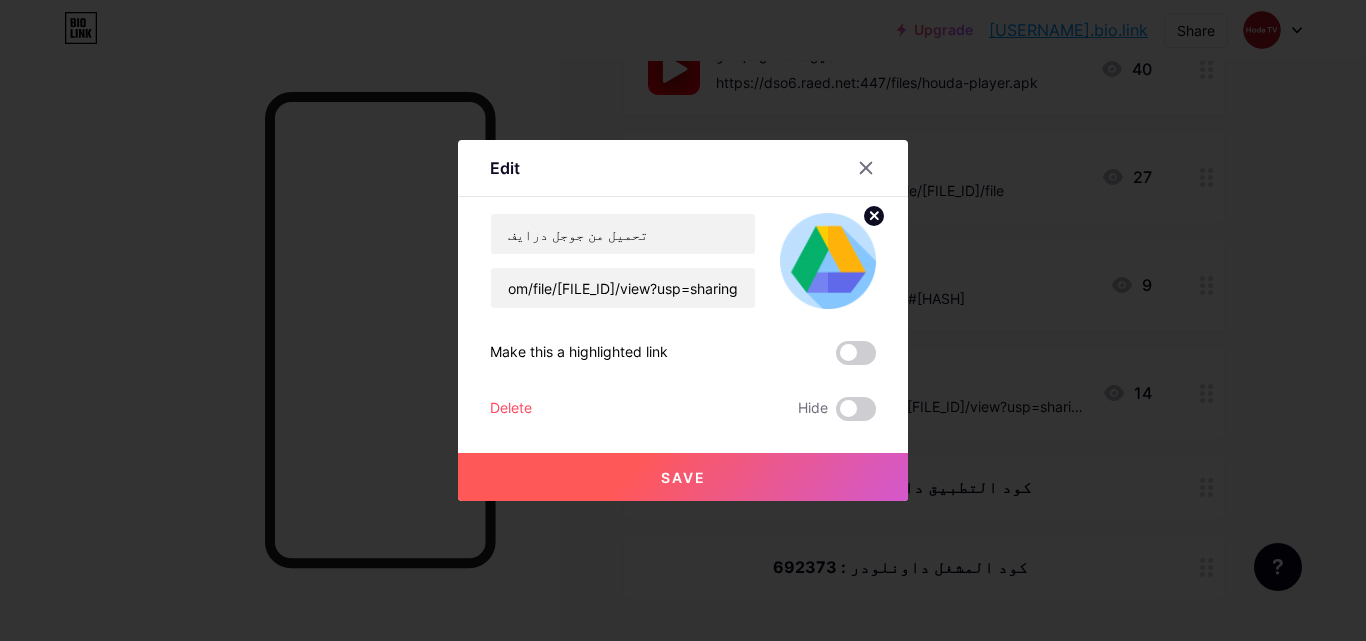click on "Save" at bounding box center [683, 477] 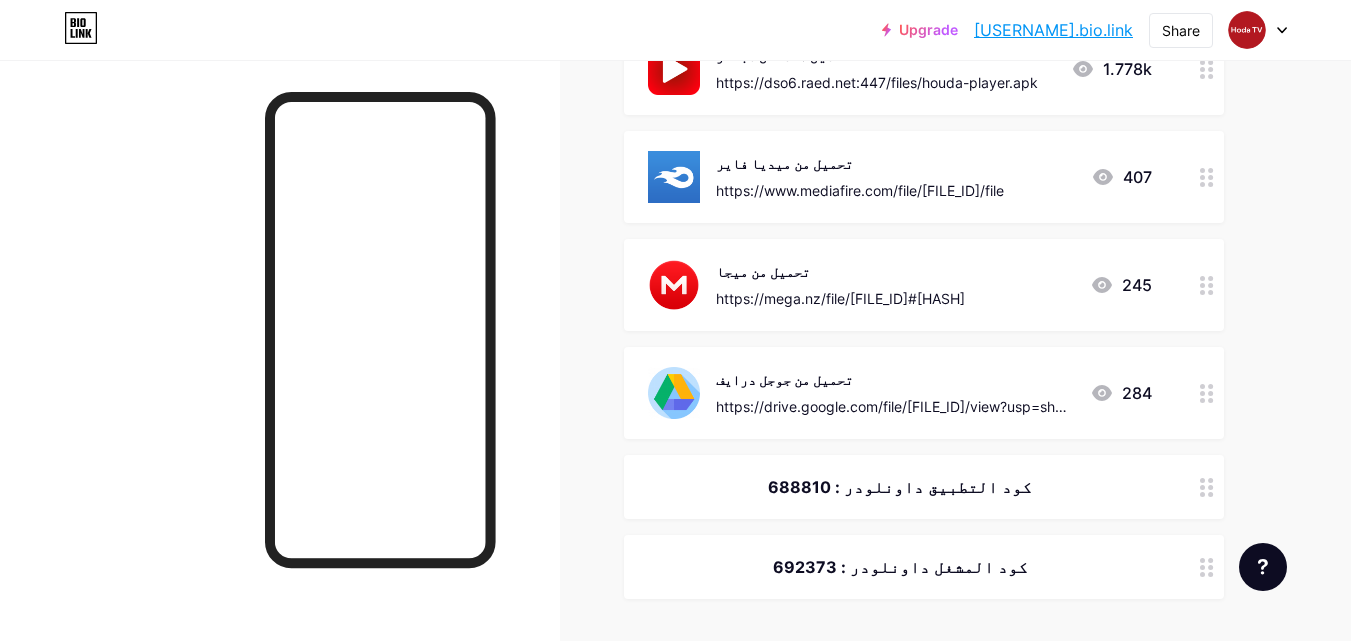 click on "245" at bounding box center [1121, 285] 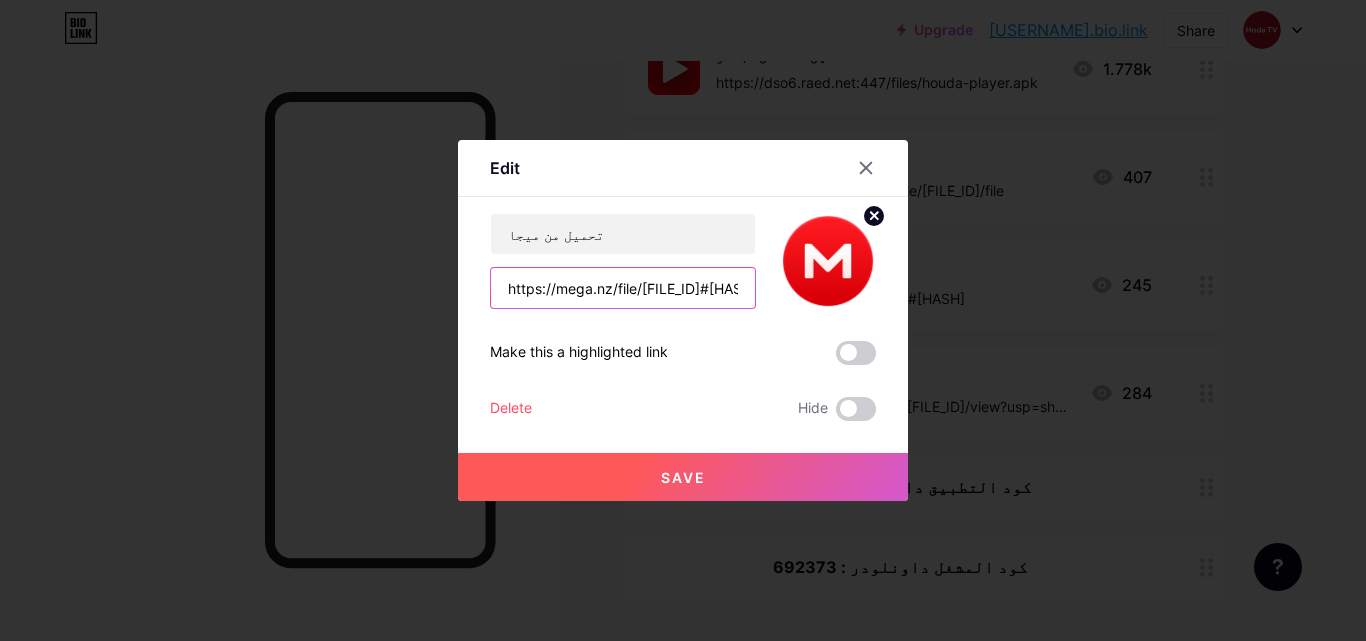 click on "https://mega.nz/file/[FILE_ID]#[HASH]" at bounding box center [623, 288] 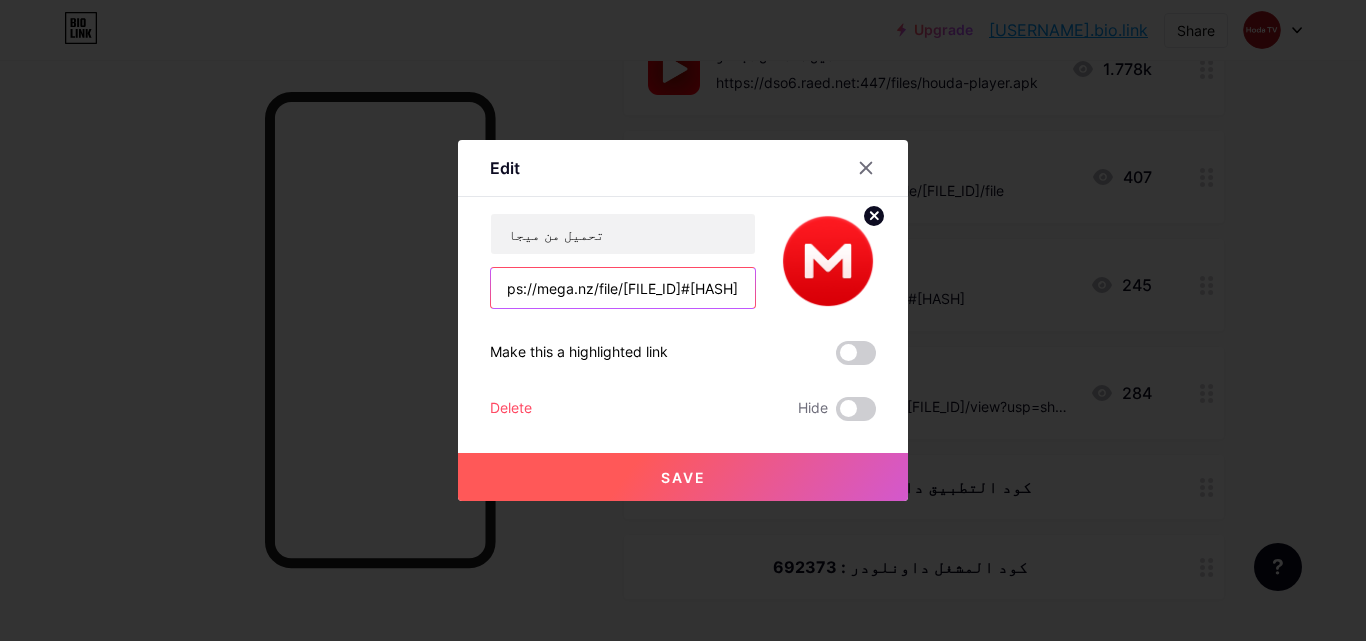type on "https://mega.nz/file/[FILE_ID]#[HASH]" 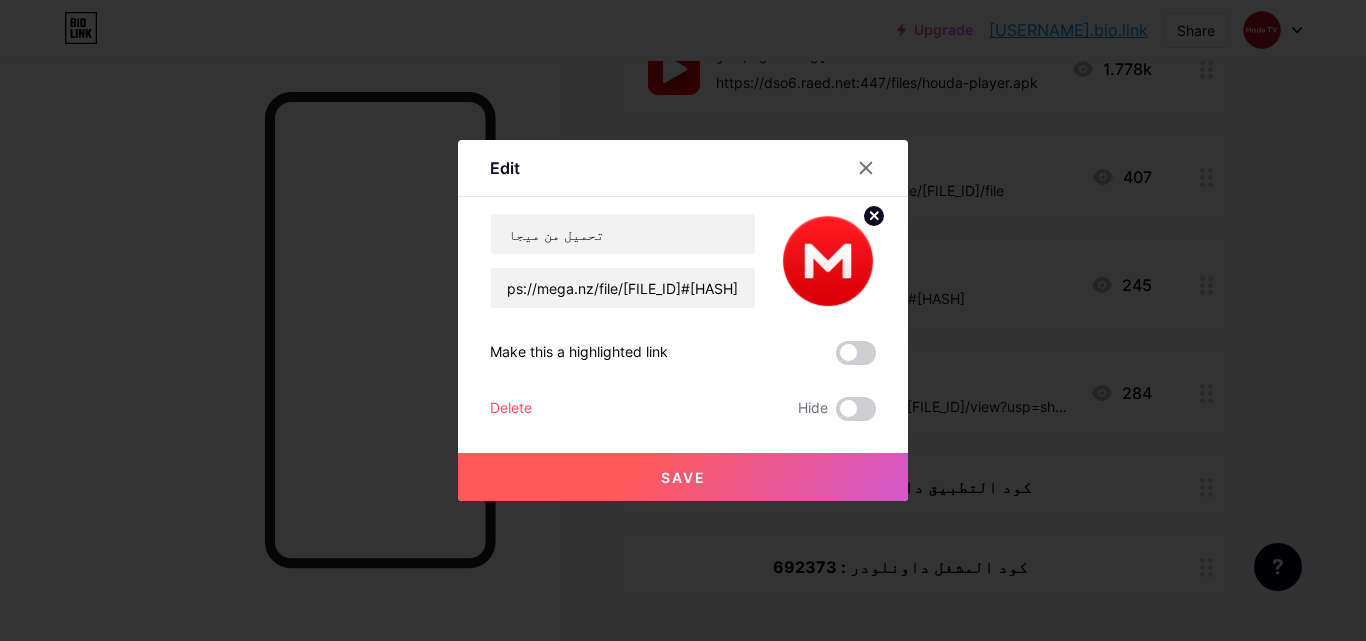 click on "Save" at bounding box center [683, 477] 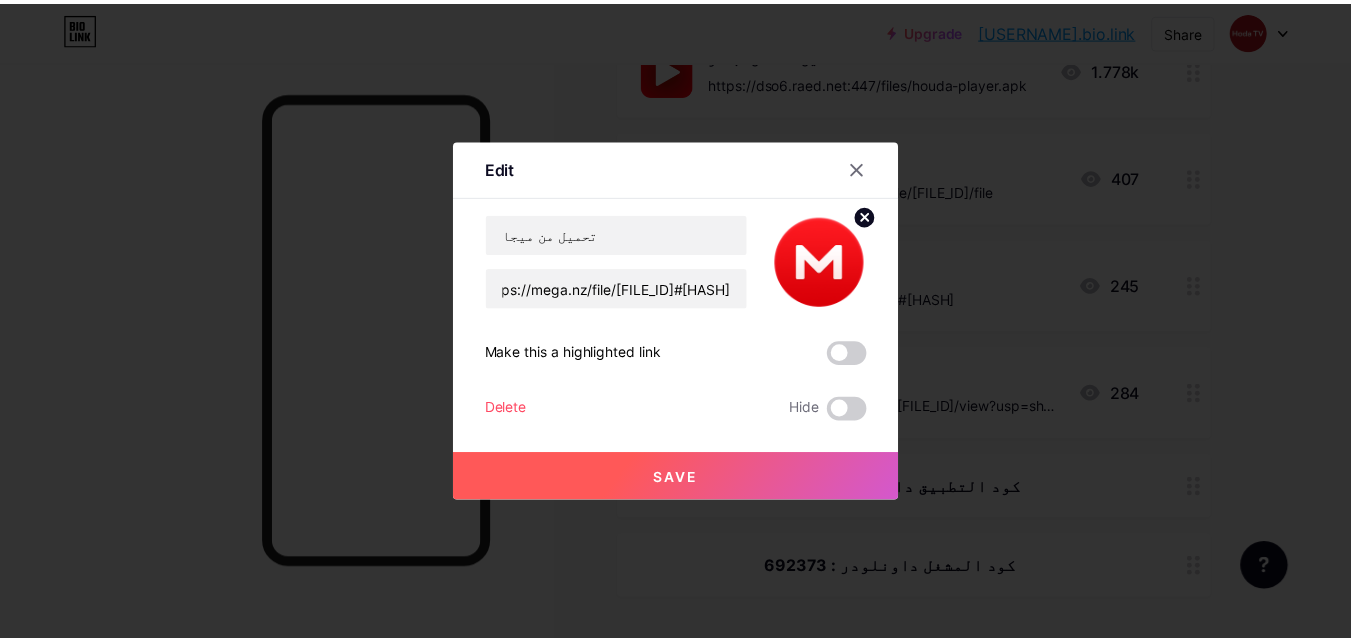 scroll, scrollTop: 0, scrollLeft: 0, axis: both 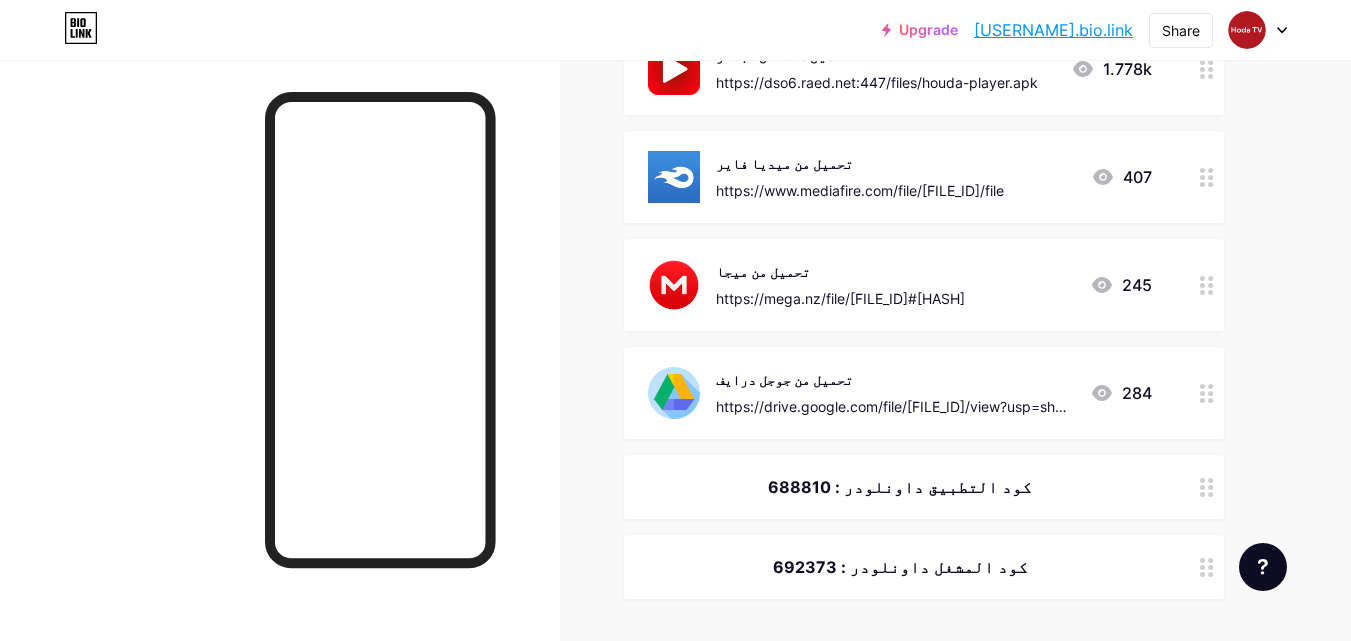 click on "تحميل من جوجل درايف
https://drive.google.com/file/[FILE_ID]/view?usp=sharing" at bounding box center [895, 393] 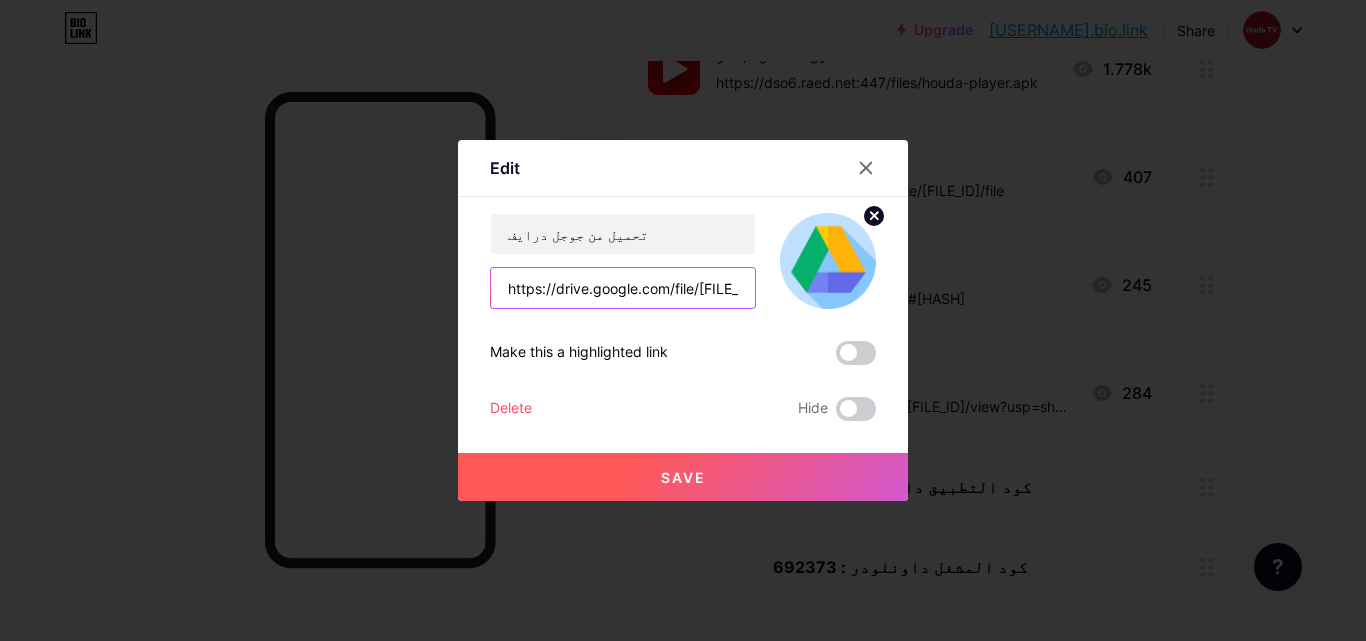 click on "https://drive.google.com/file/[FILE_ID]/view?usp=sharing" at bounding box center [623, 288] 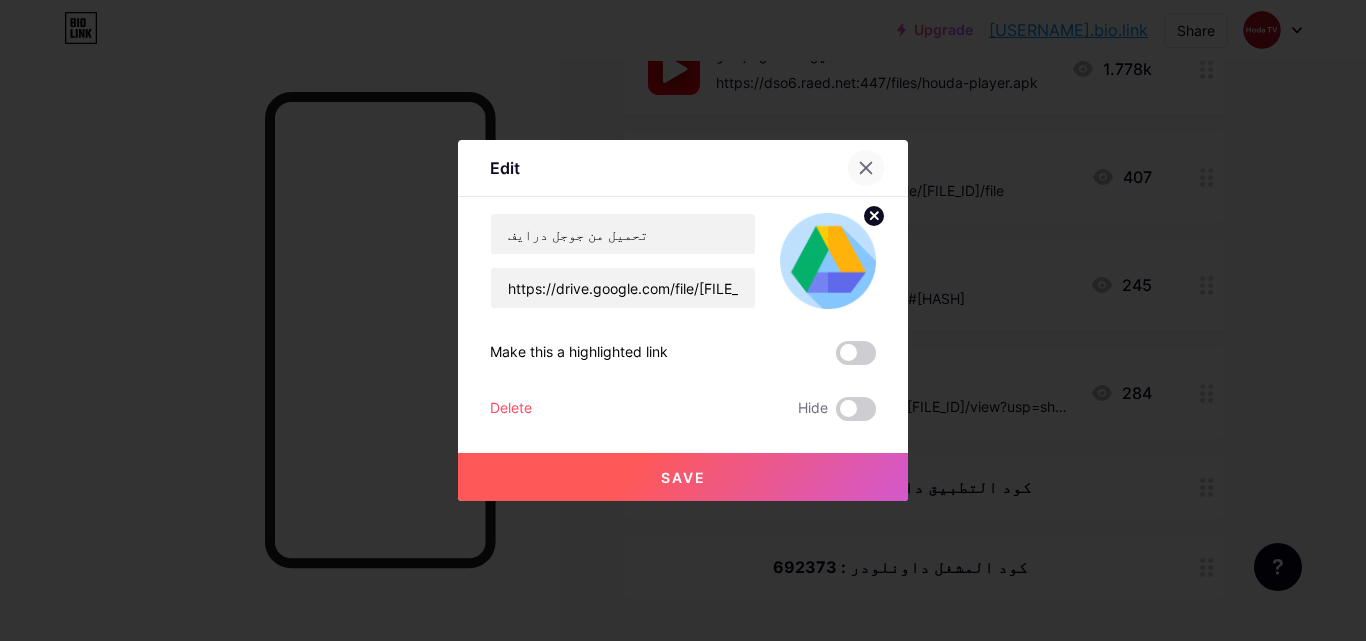 click 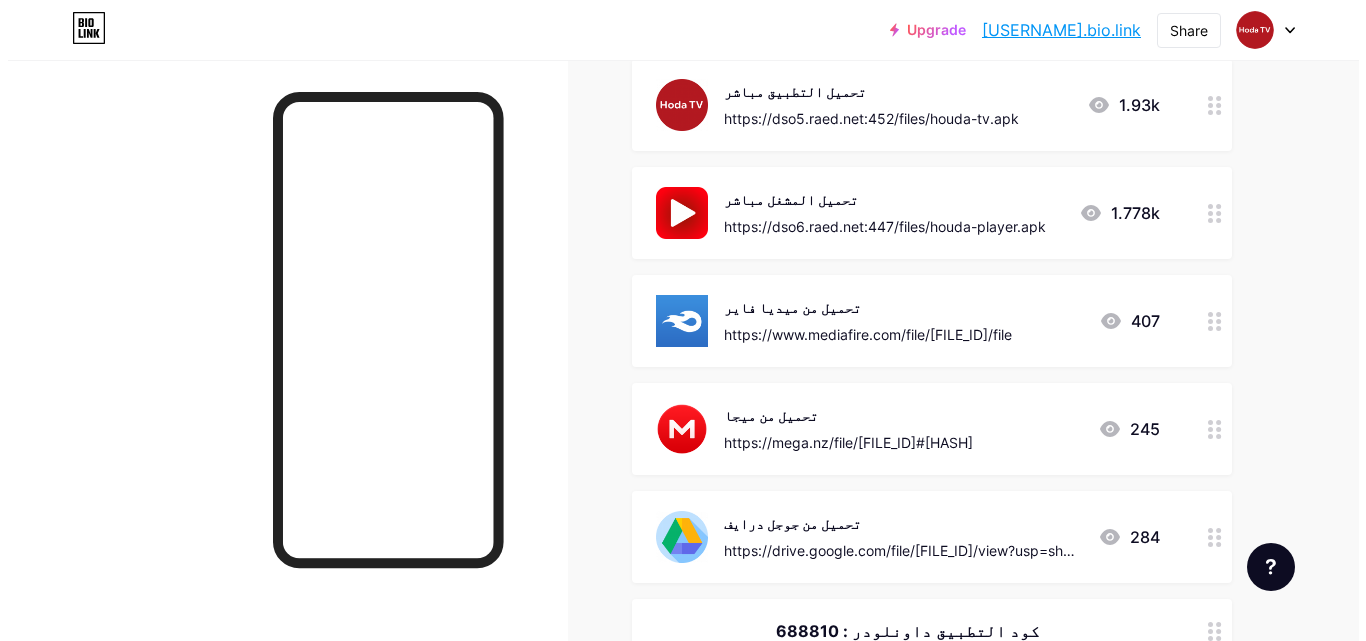 scroll, scrollTop: 200, scrollLeft: 0, axis: vertical 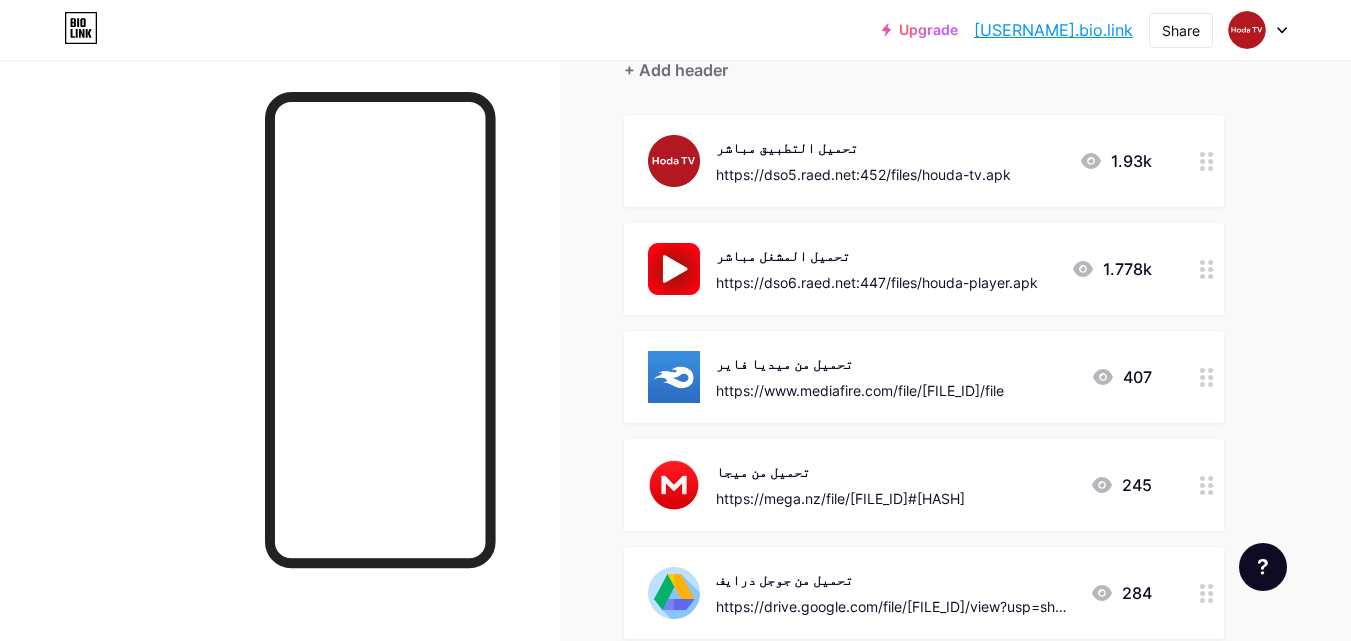 click on "407" at bounding box center (1121, 377) 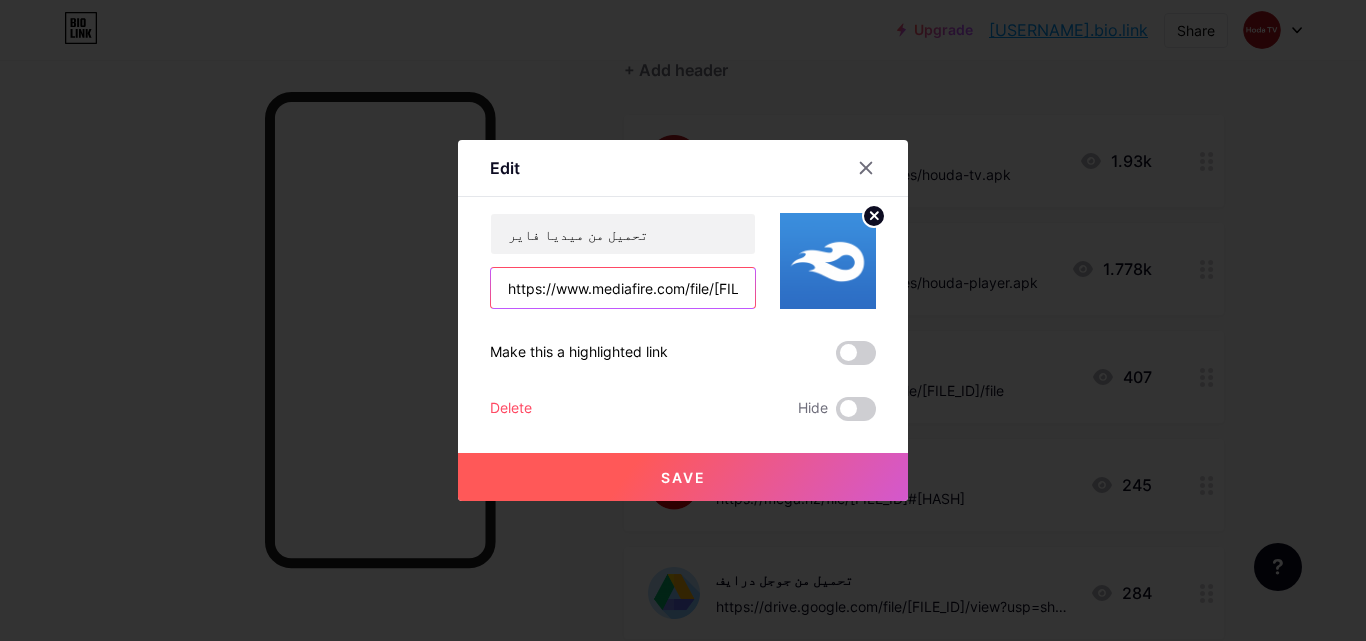 click on "https://www.mediafire.com/file/[FILE_ID]/file" at bounding box center [623, 288] 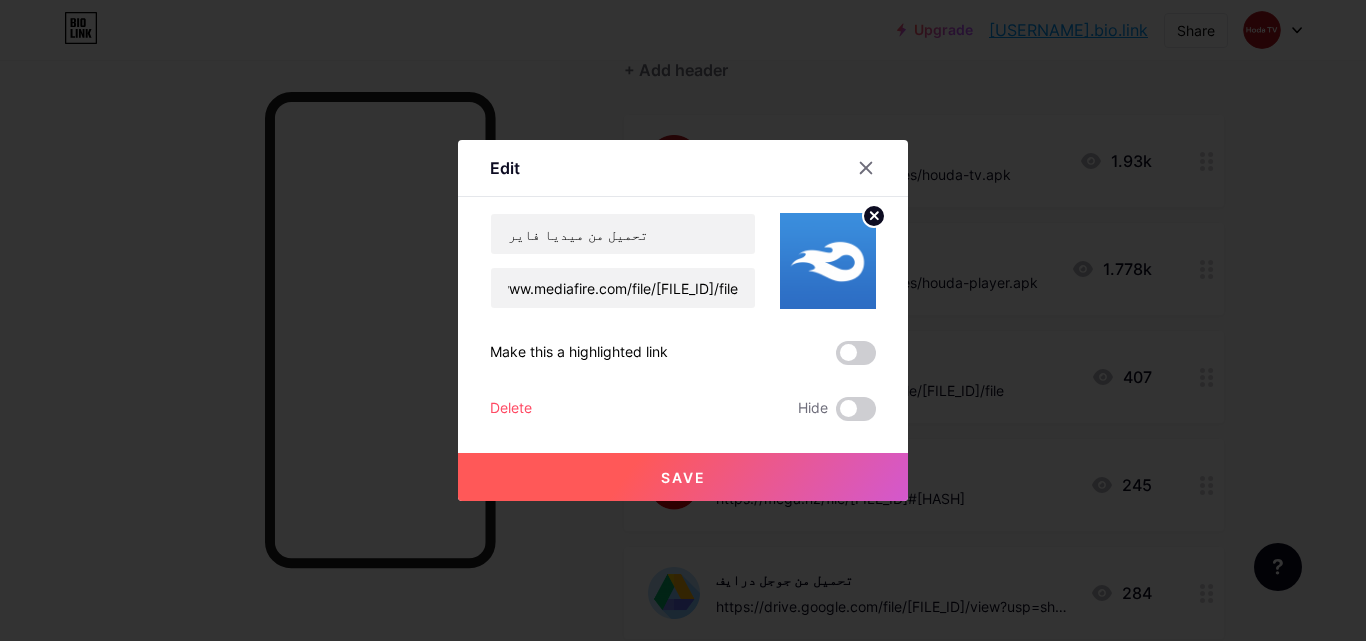 click on "Save" at bounding box center (683, 477) 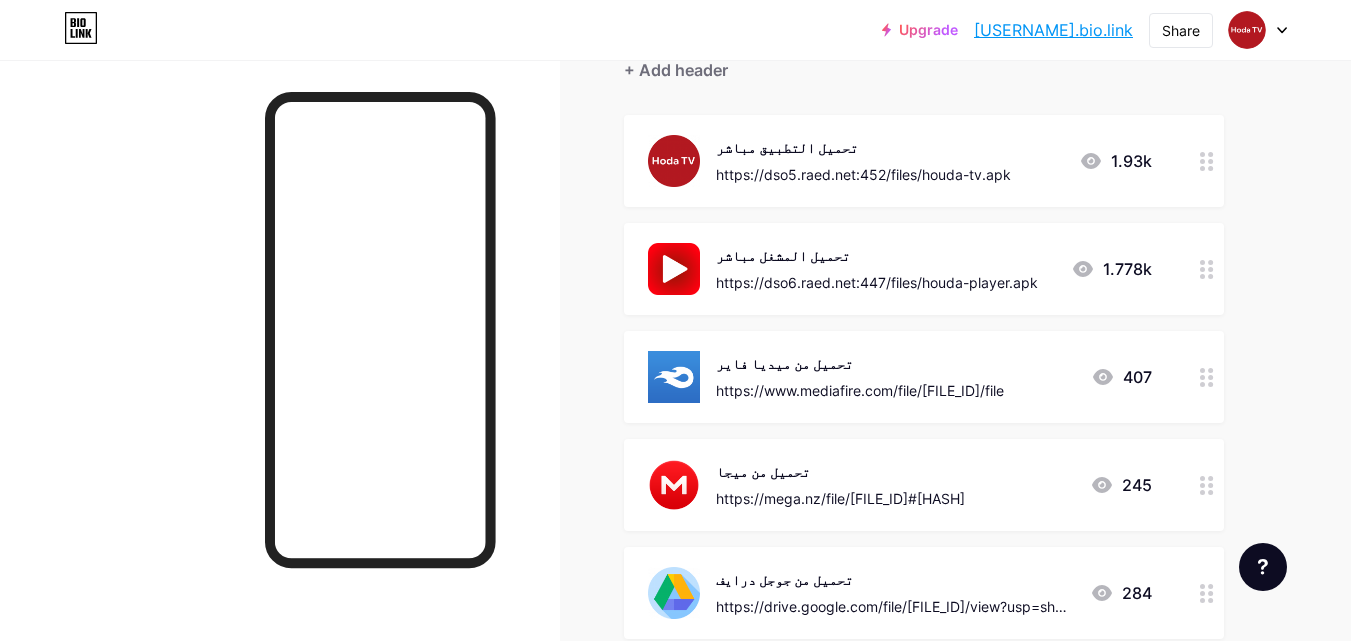 click 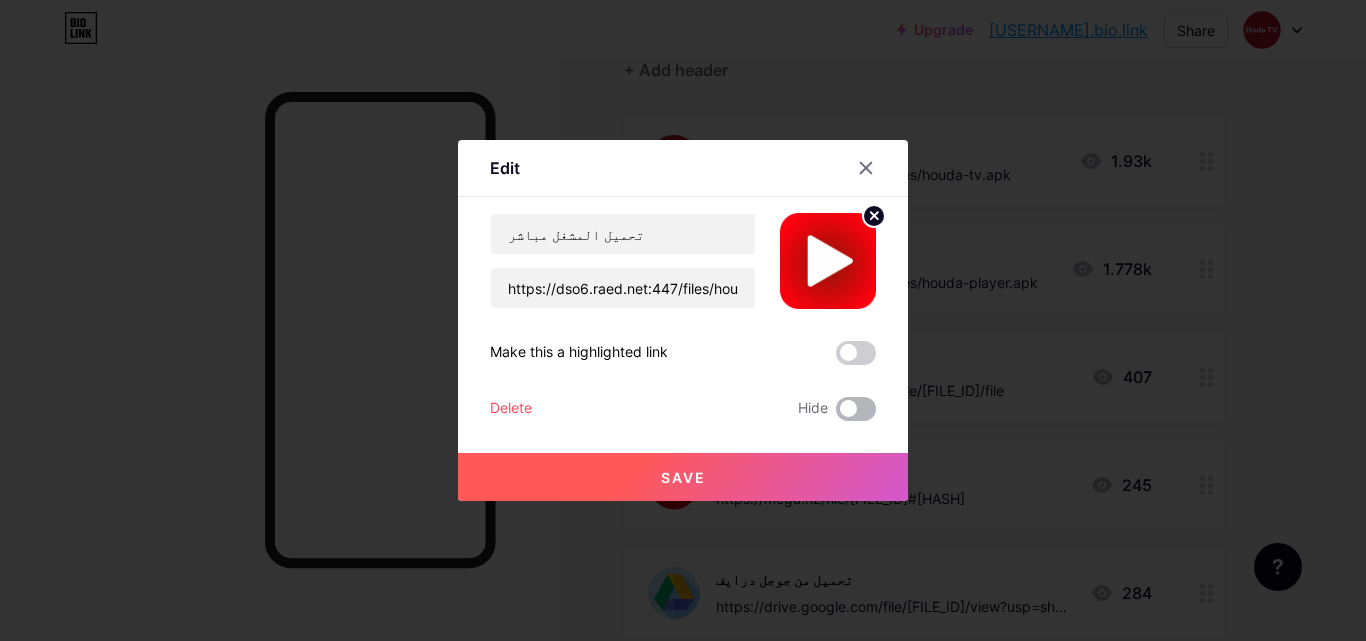 click at bounding box center [856, 409] 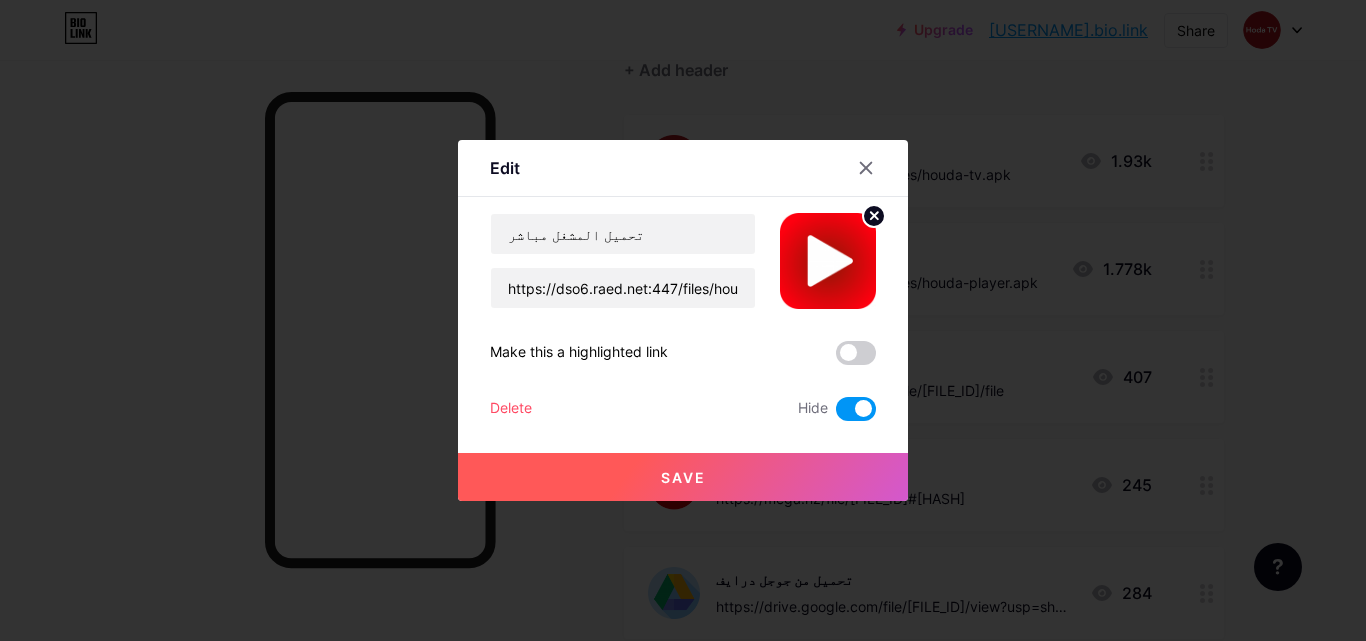 click on "Save" at bounding box center [683, 477] 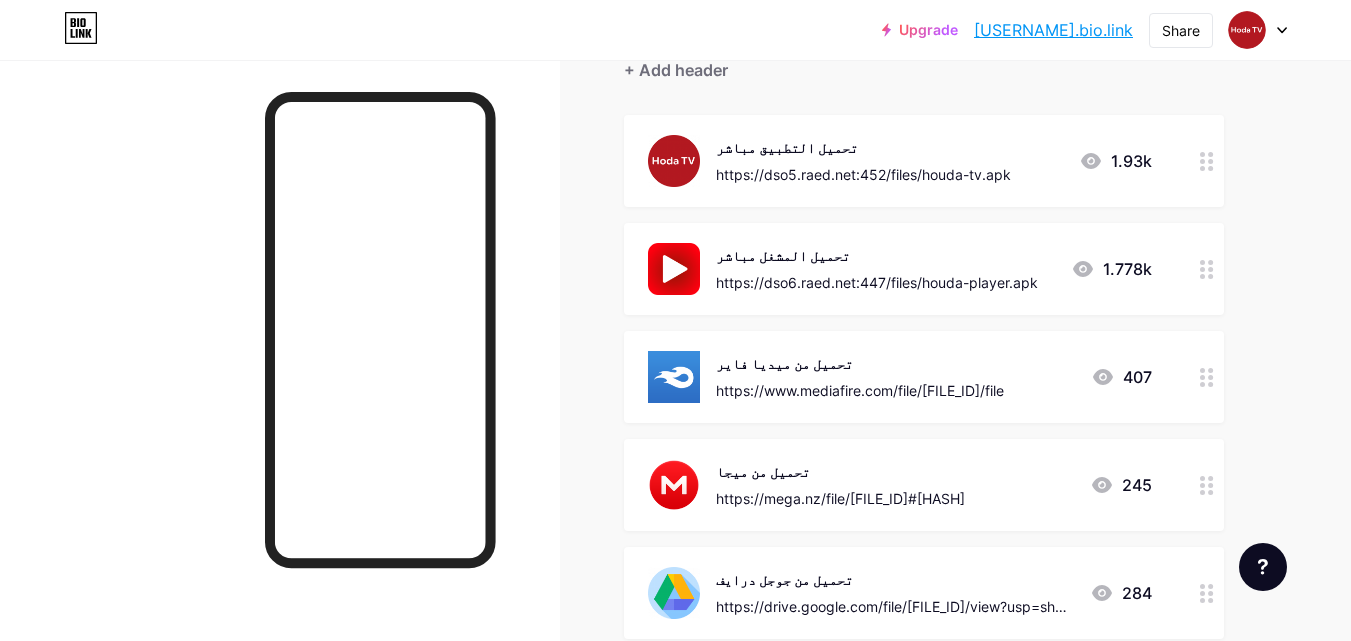 click 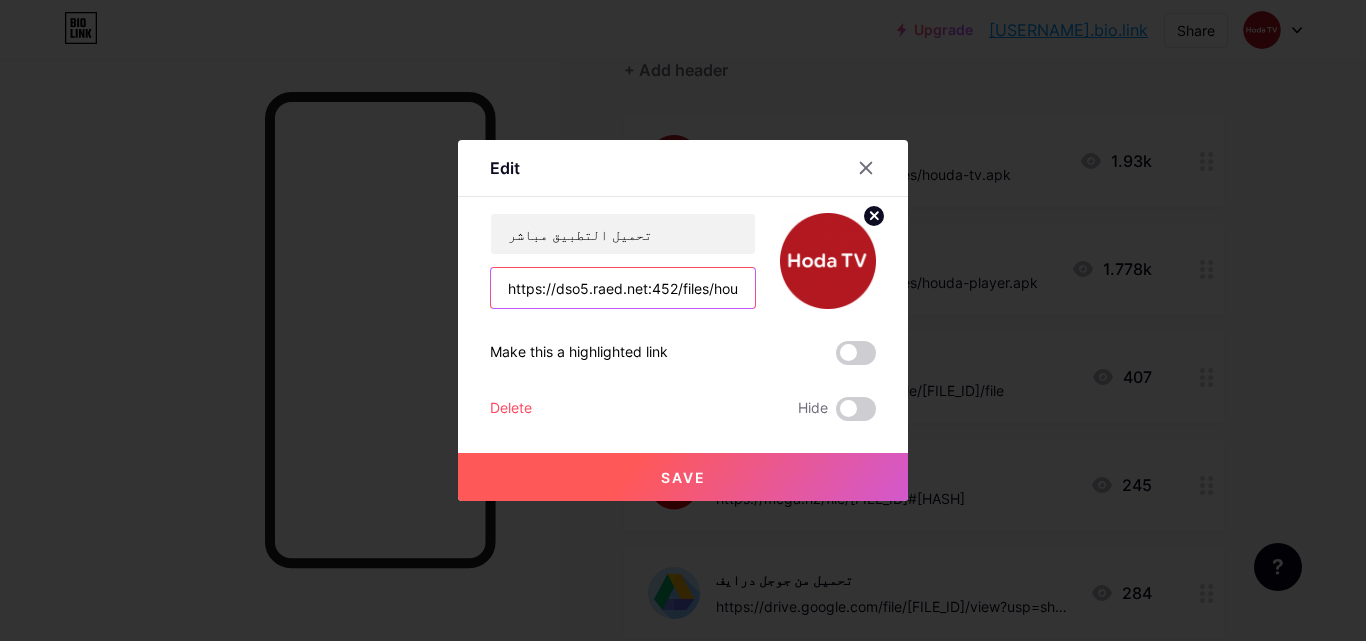 scroll, scrollTop: 0, scrollLeft: 65, axis: horizontal 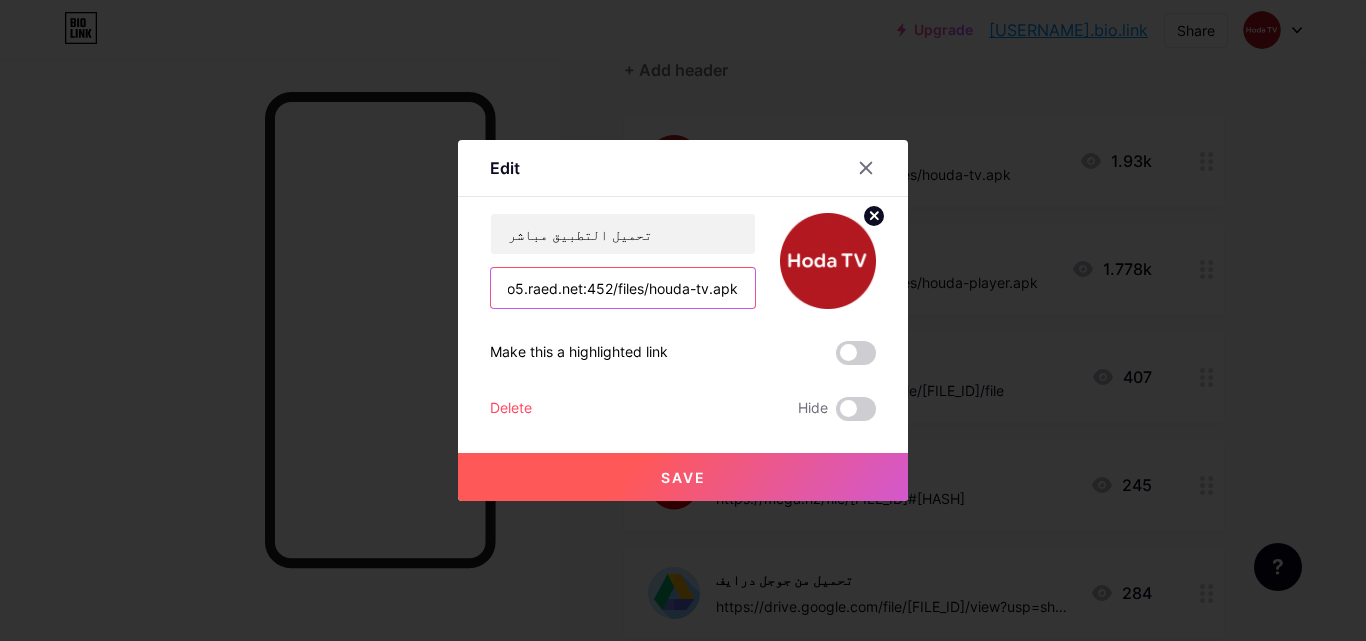 drag, startPoint x: 557, startPoint y: 278, endPoint x: 785, endPoint y: 272, distance: 228.07893 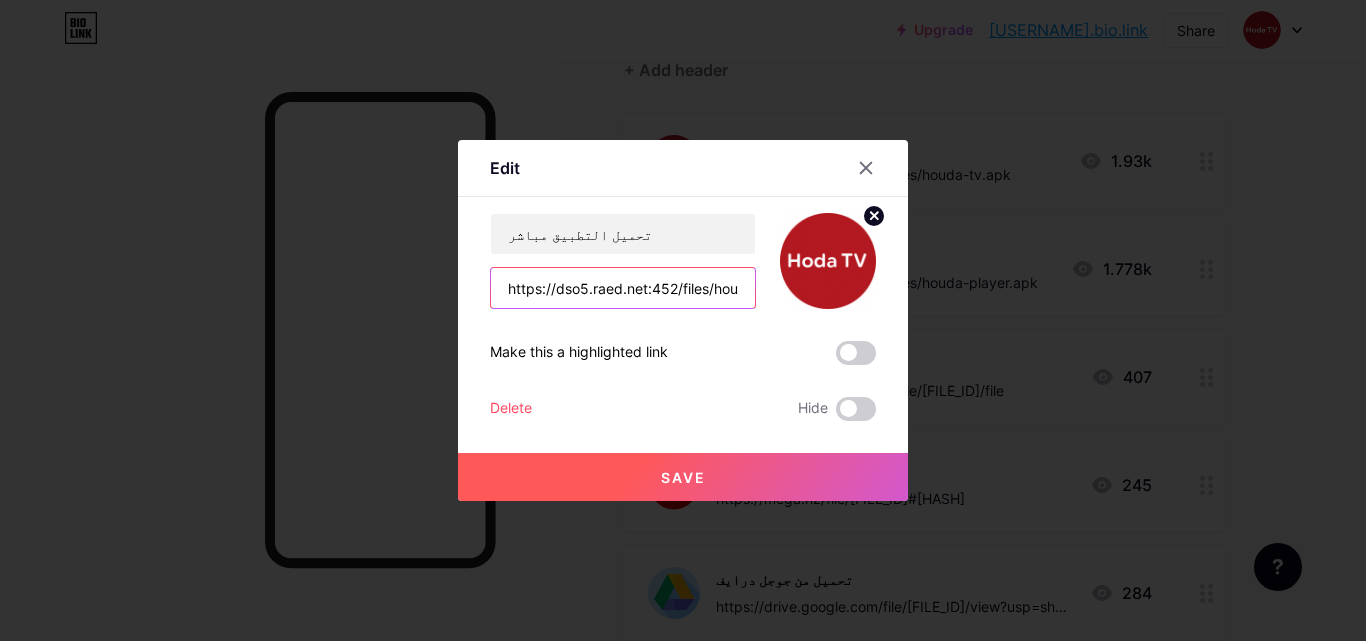 drag, startPoint x: 647, startPoint y: 287, endPoint x: 385, endPoint y: 293, distance: 262.0687 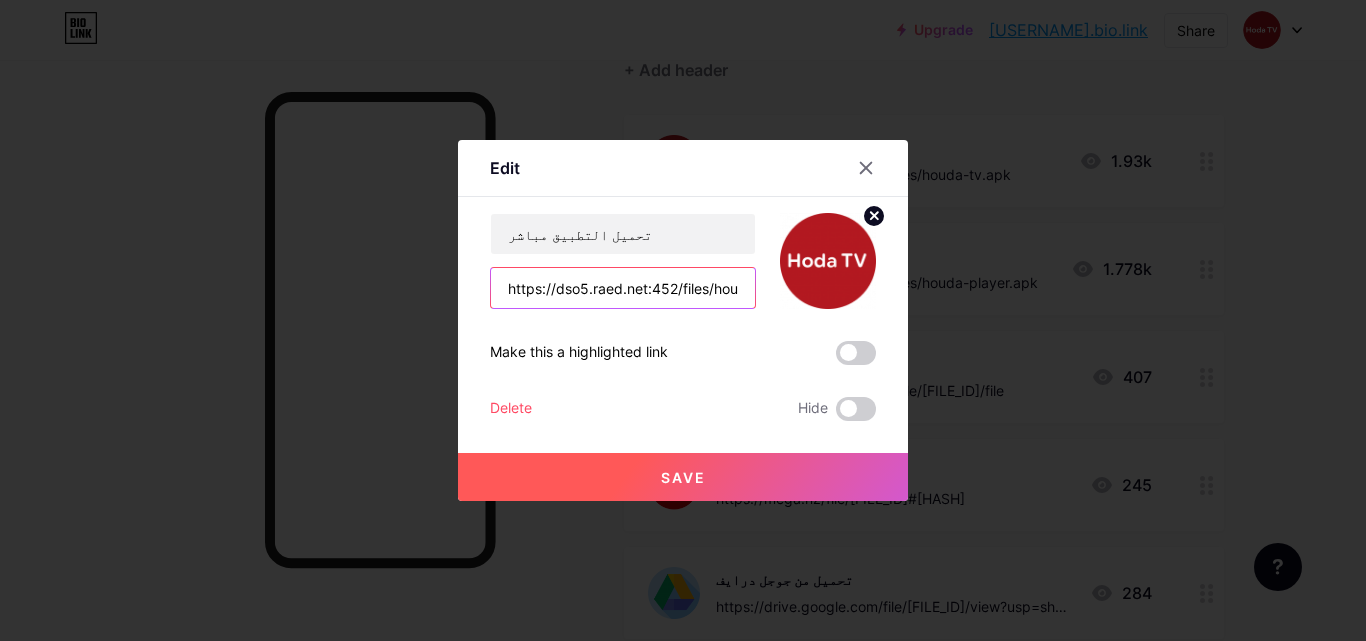 click on "https://dso5.raed.net:452/files/houda-tv.apk" at bounding box center (623, 288) 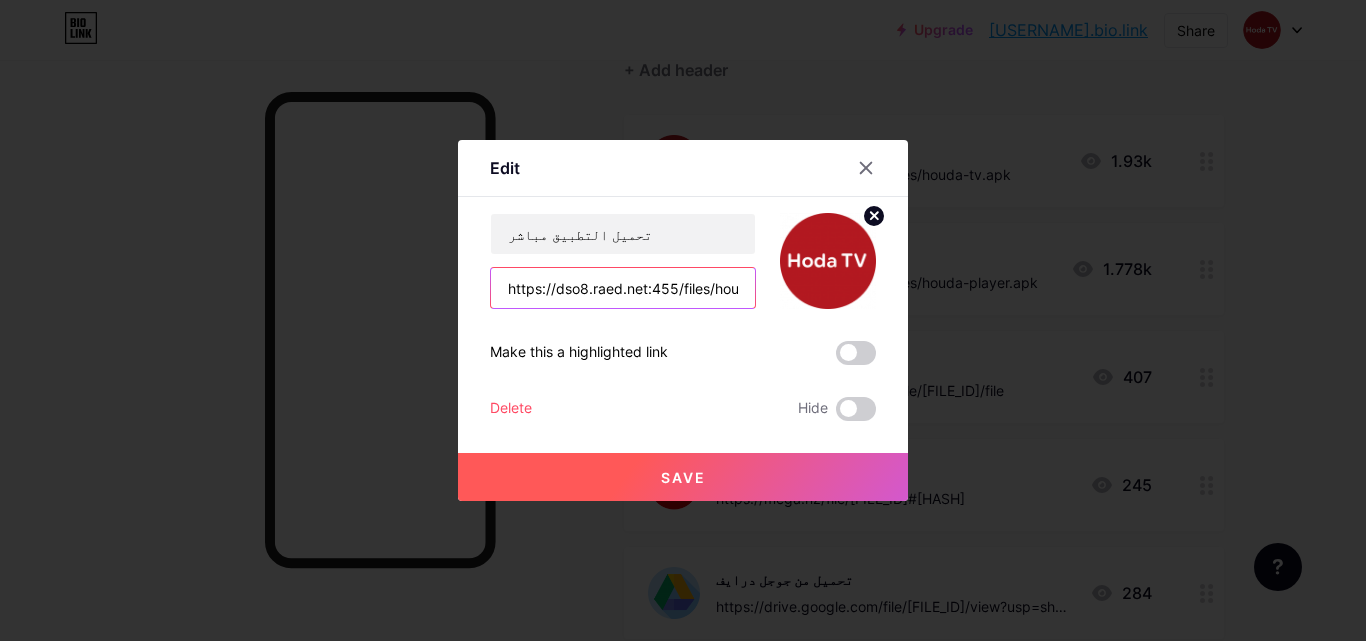 scroll, scrollTop: 0, scrollLeft: 65, axis: horizontal 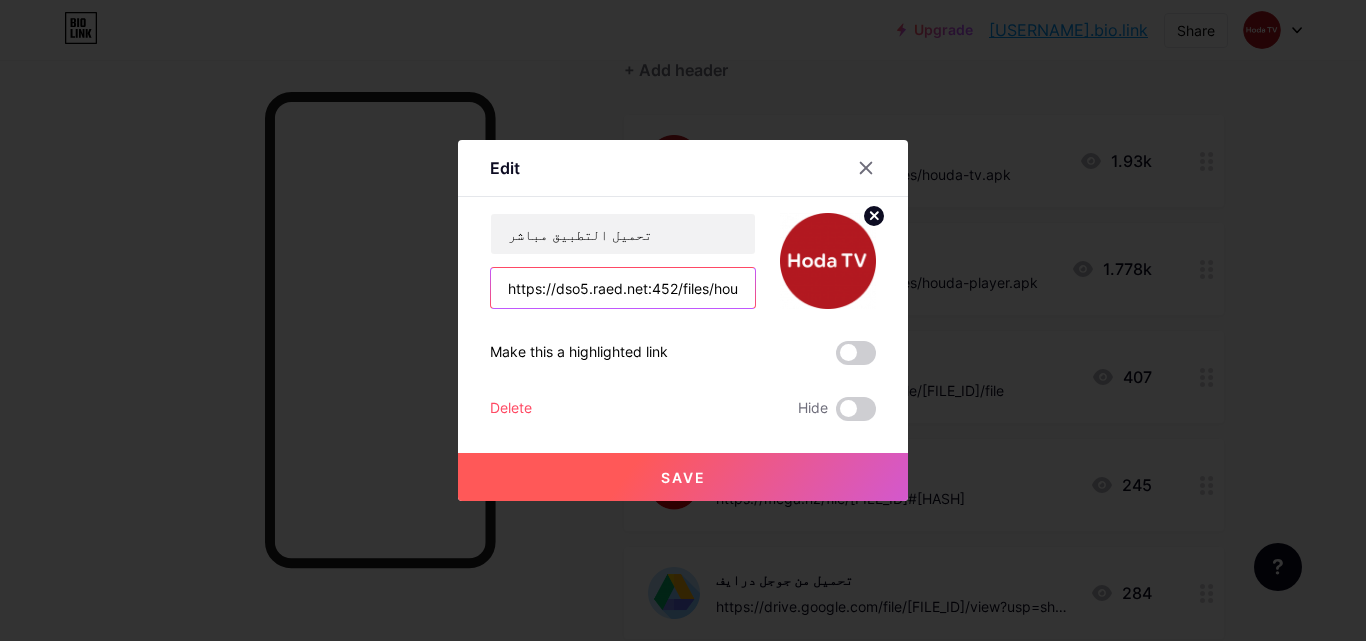 paste on "8.raed.net:455" 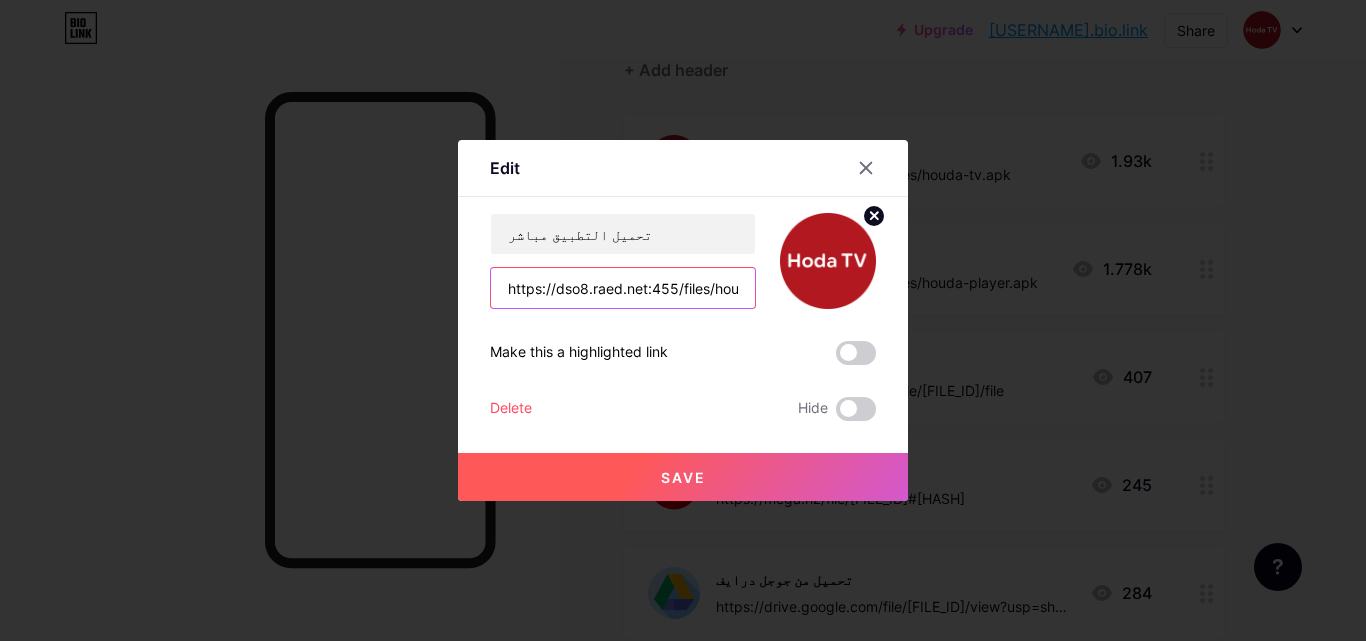 scroll, scrollTop: 0, scrollLeft: 65, axis: horizontal 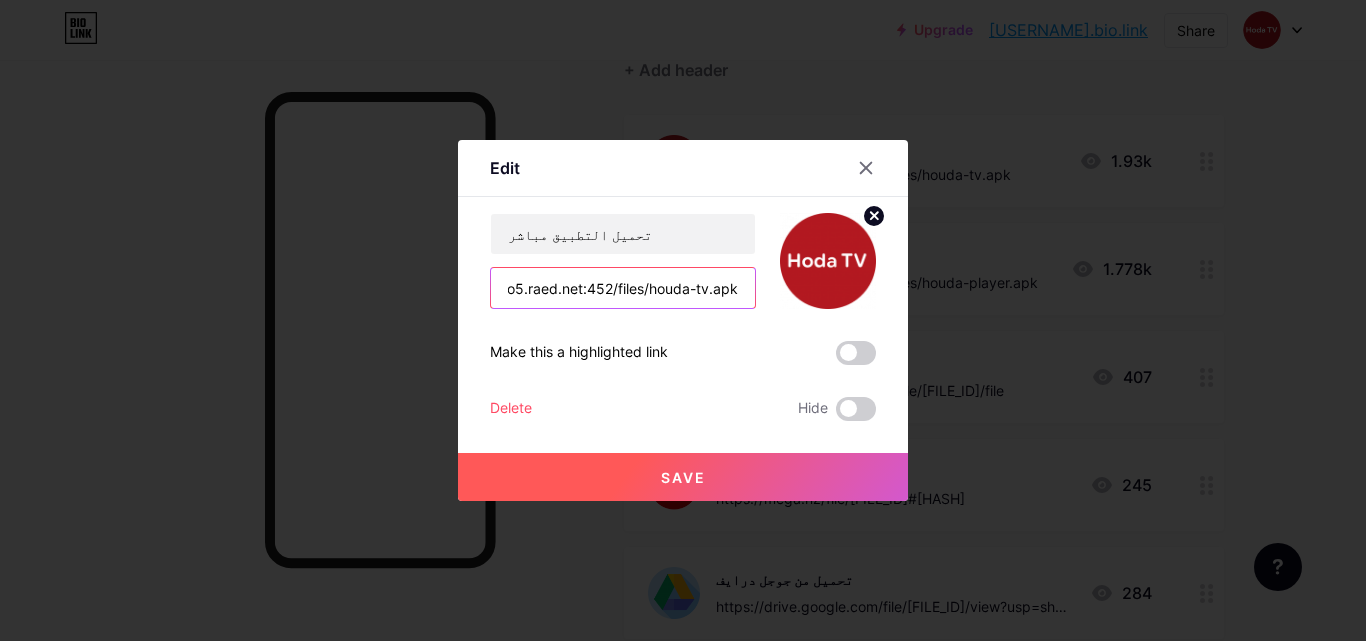 paste on "8.raed.net:455" 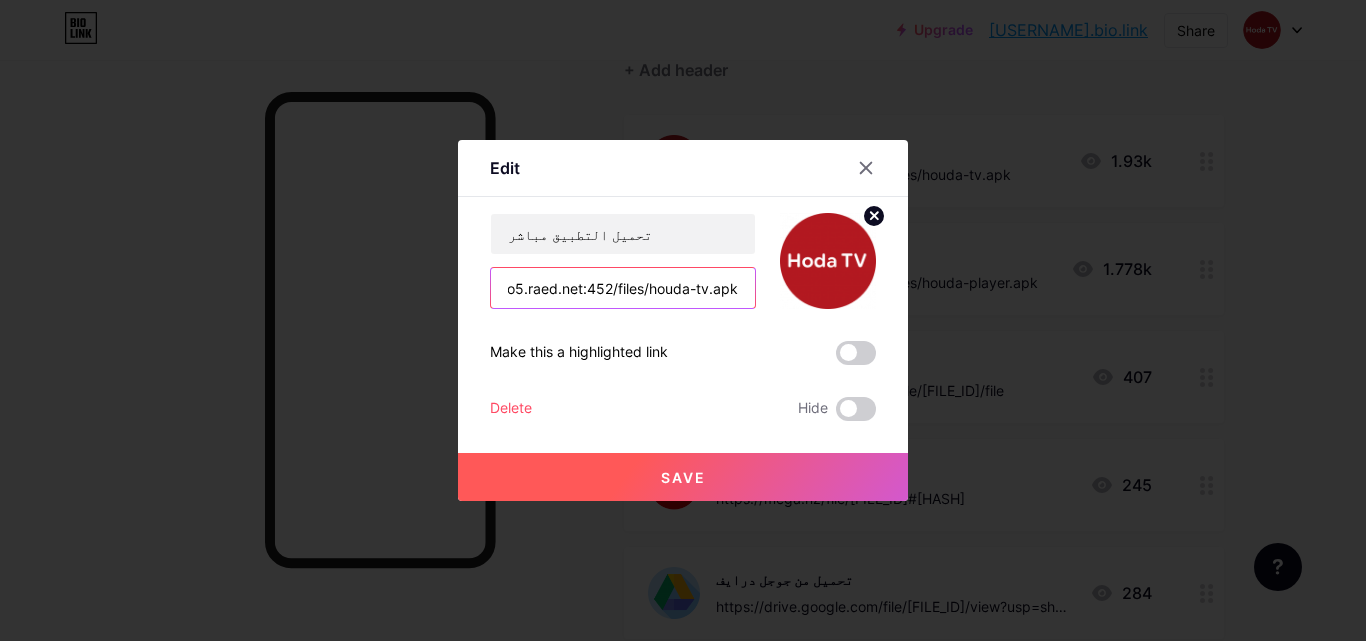 paste on "8.raed.net:455" 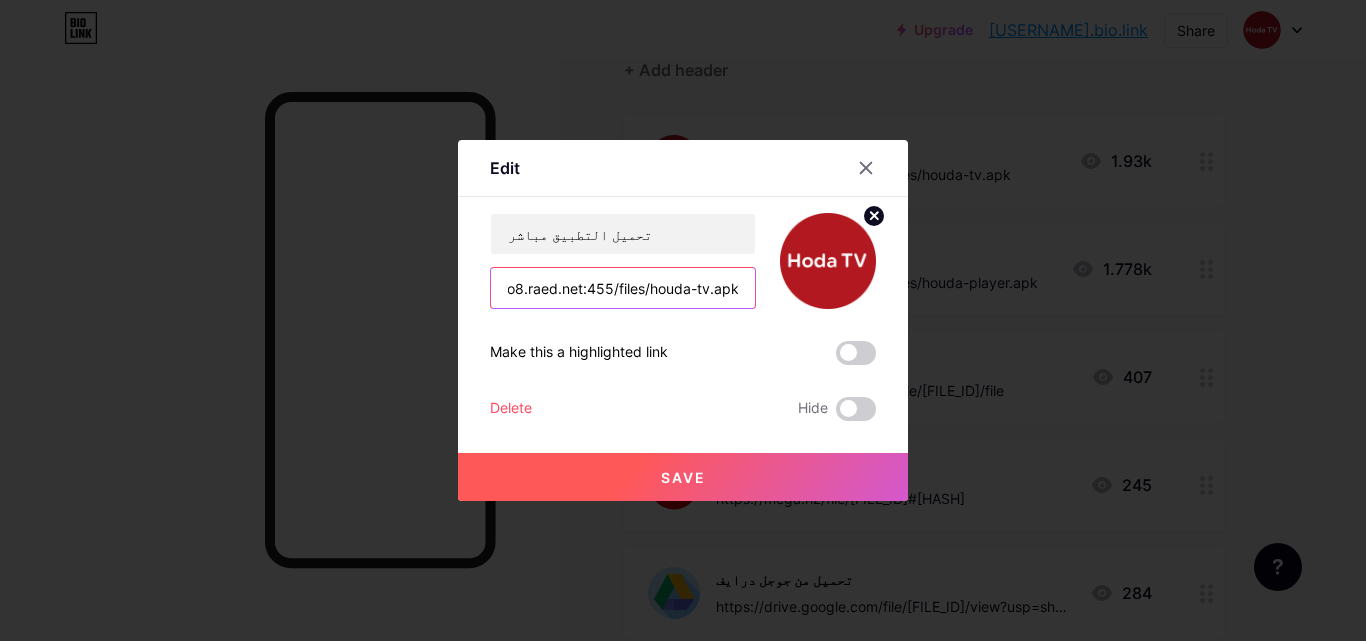 type on "https://dso5.raed.net:452/files/houda-tv.apk" 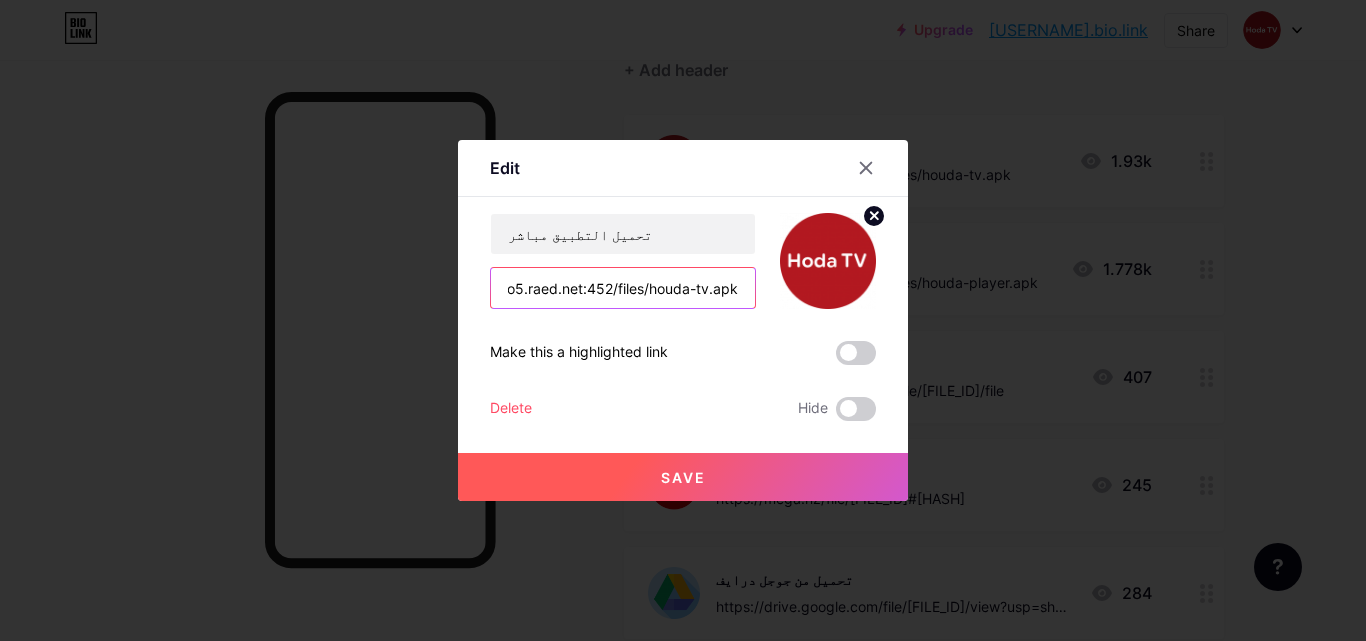 click on "https://dso5.raed.net:452/files/houda-tv.apk" at bounding box center [623, 288] 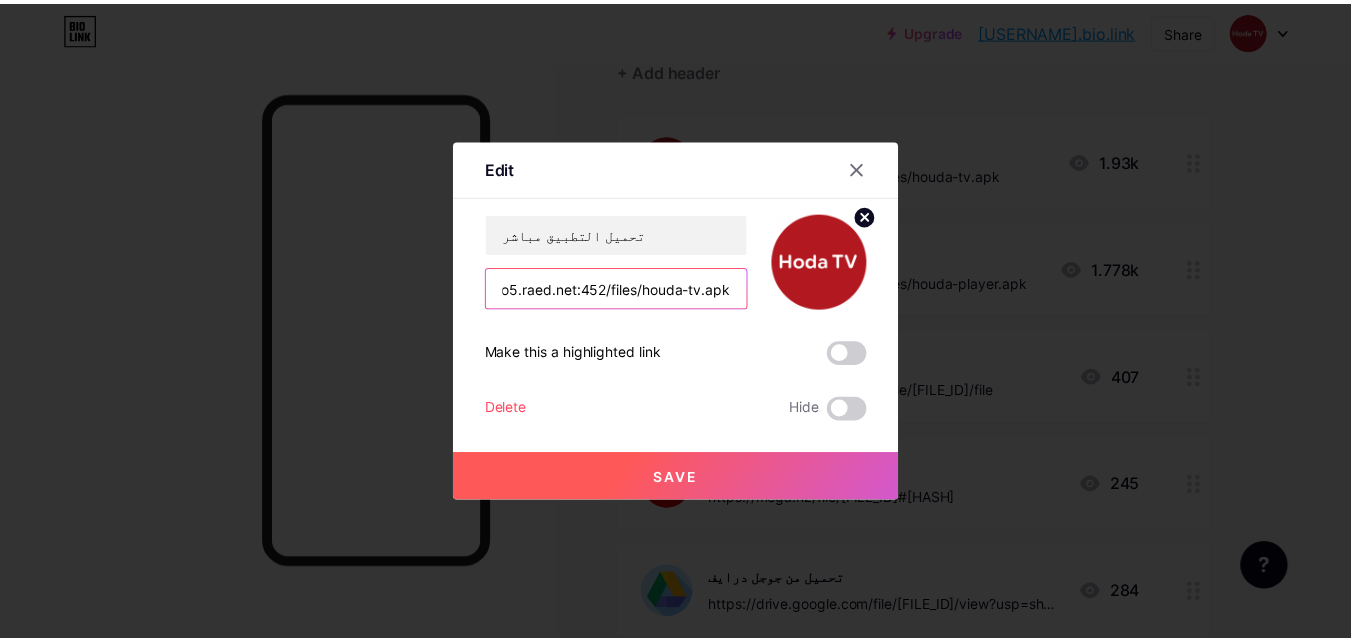 scroll, scrollTop: 0, scrollLeft: 0, axis: both 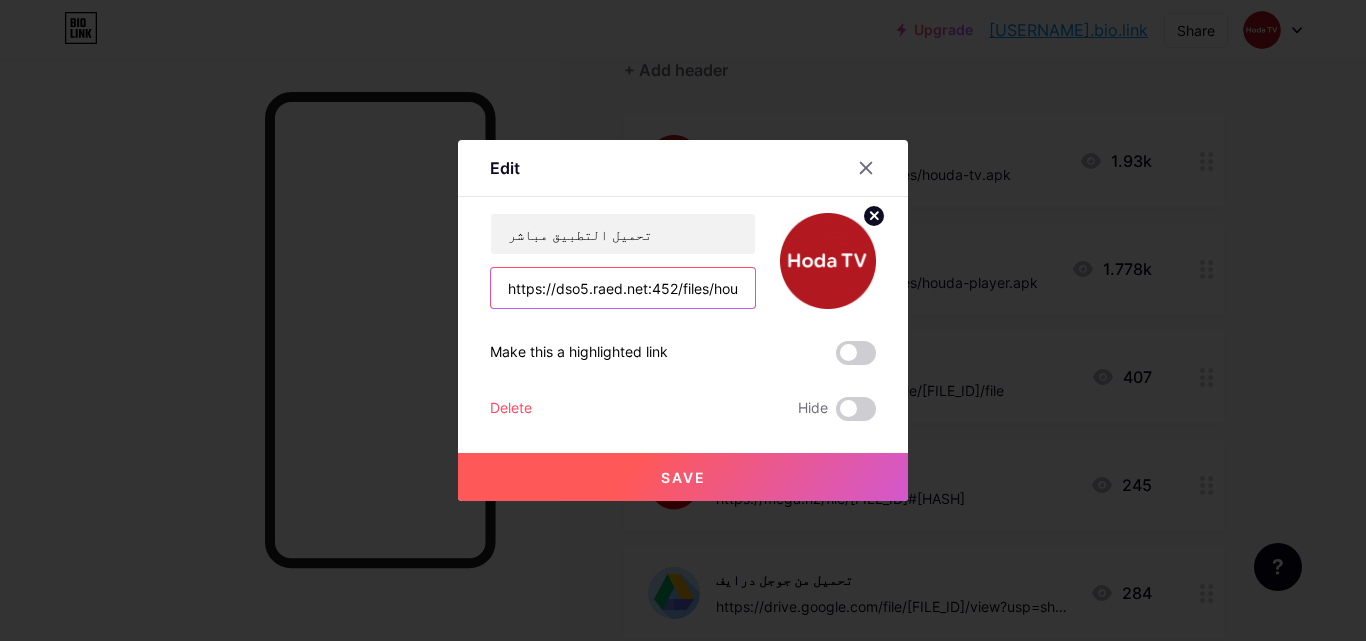 drag, startPoint x: 593, startPoint y: 286, endPoint x: 409, endPoint y: 276, distance: 184.27155 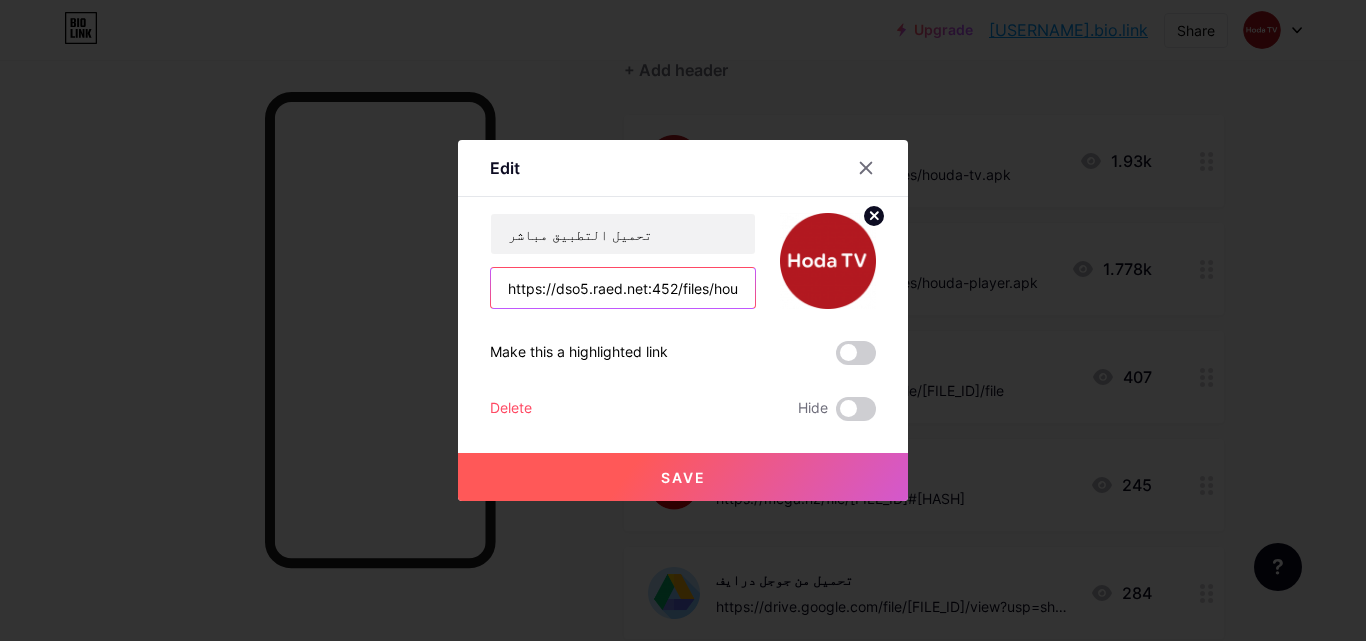 click on "Edit           Content
YouTube
Play YouTube video without leaving your page.
ADD
Vimeo
Play Vimeo video without leaving your page.
ADD
Tiktok
Grow your TikTok following
ADD
Tweet
Embed a tweet.
ADD
Reddit
Showcase your Reddit profile
ADD
Spotify
Embed Spotify to play the preview of a track.
ADD
Twitch
Play Twitch video without leaving your page.
ADD
SoundCloud" at bounding box center [683, 320] 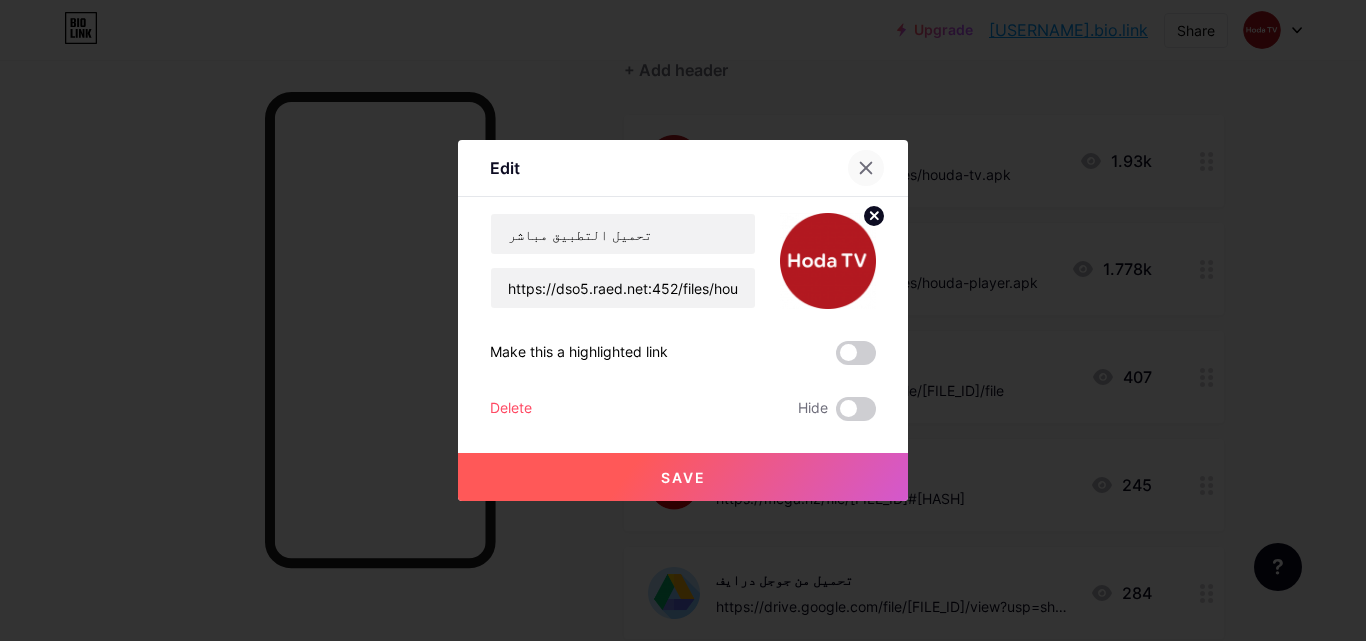 click at bounding box center (866, 168) 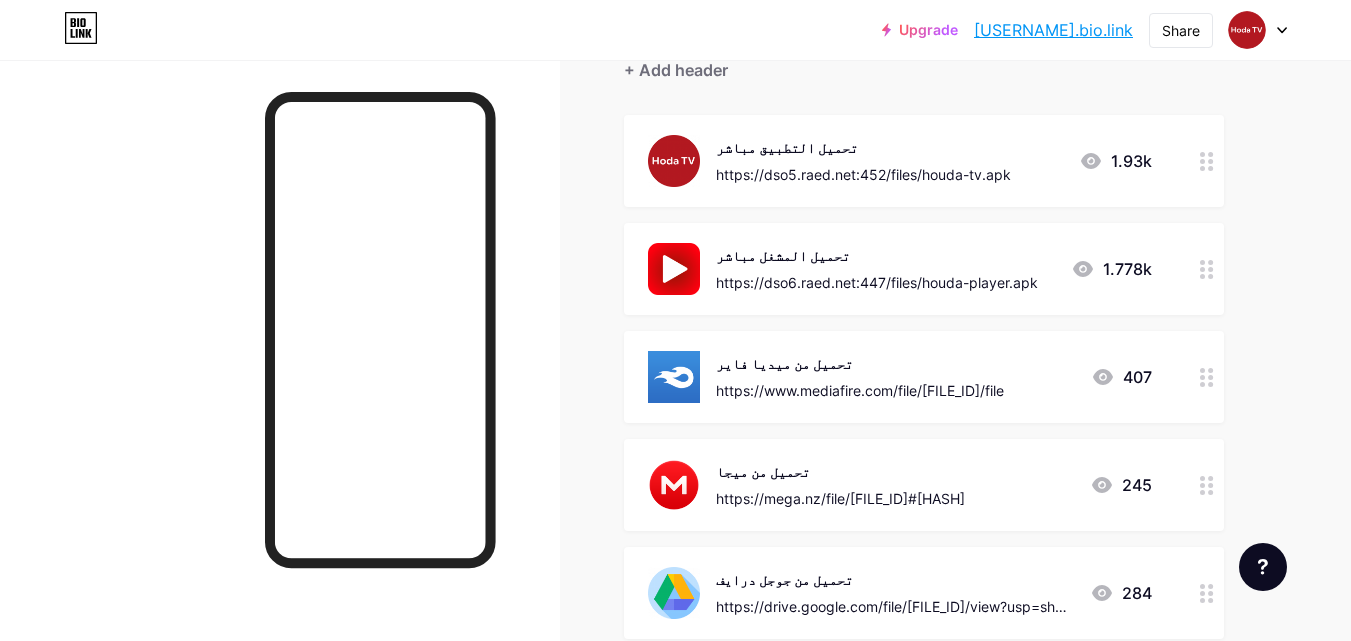 click 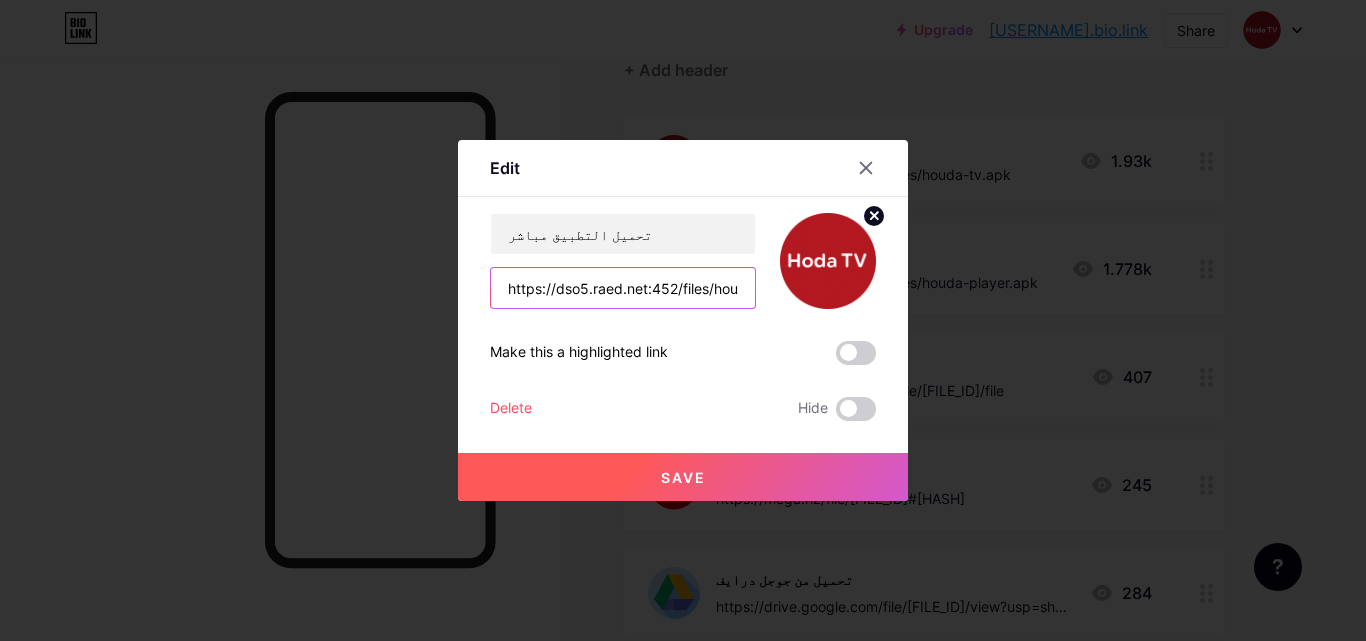click on "https://dso5.raed.net:452/files/houda-tv.apk" at bounding box center [623, 288] 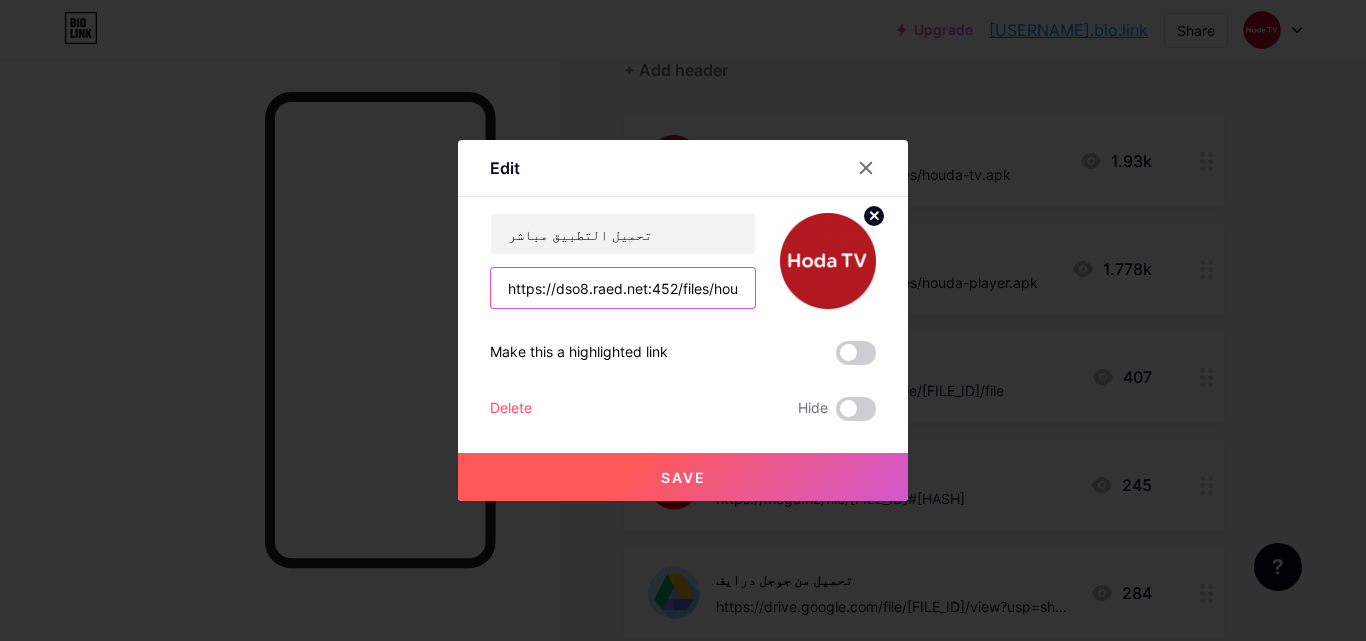 type on "https://dso8.raed.net:452/files/houda-tv.apk" 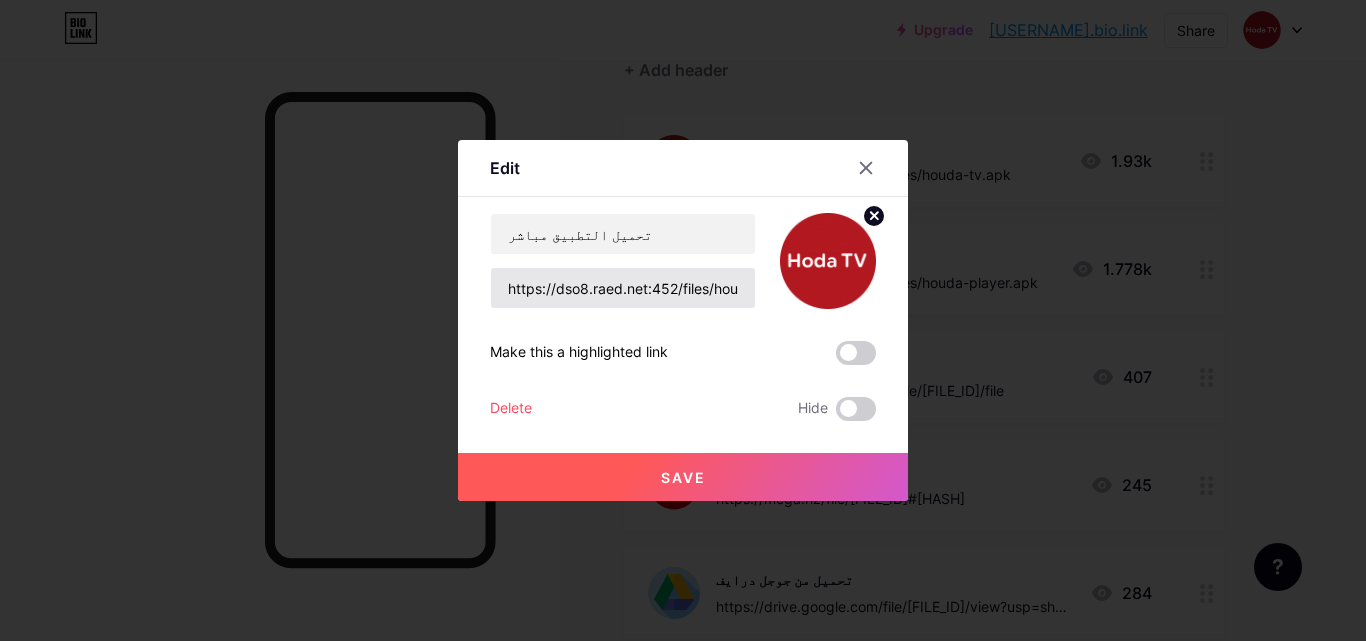 drag, startPoint x: 868, startPoint y: 182, endPoint x: 654, endPoint y: 285, distance: 237.49738 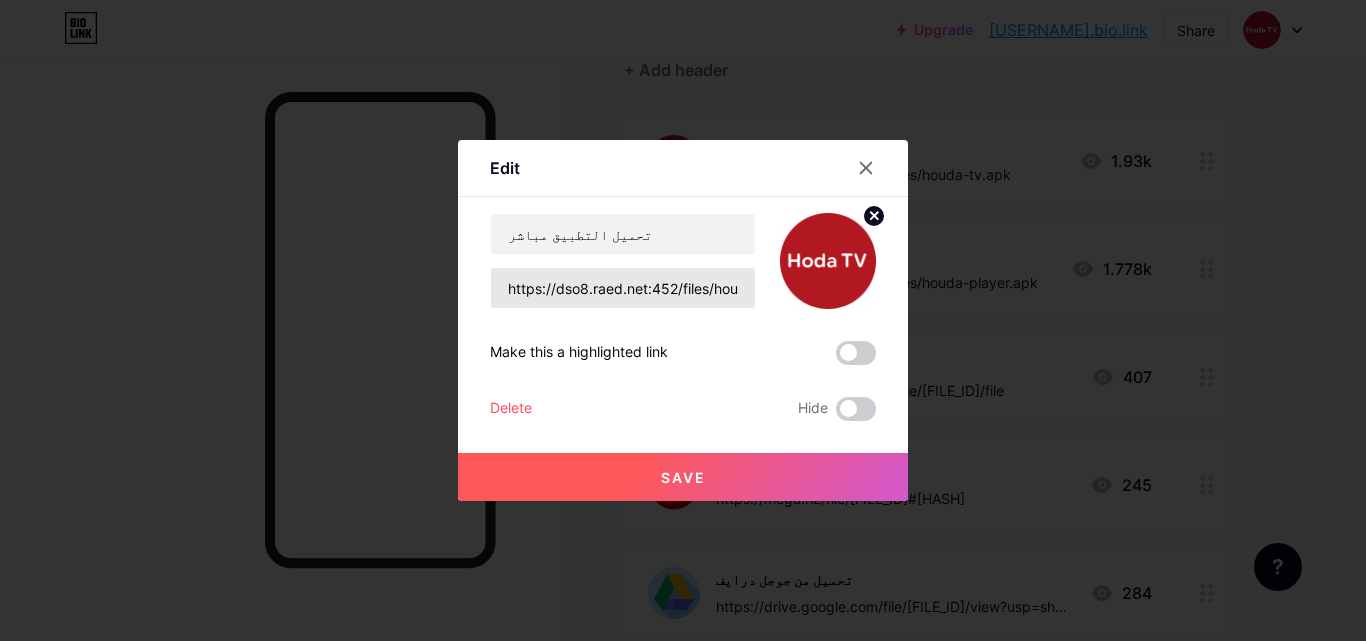 click on "Edit           Content
YouTube
Play YouTube video without leaving your page.
ADD
Vimeo
Play Vimeo video without leaving your page.
ADD
Tiktok
Grow your TikTok following
ADD
Tweet
Embed a tweet.
ADD
Reddit
Showcase your Reddit profile
ADD
Spotify
Embed Spotify to play the preview of a track.
ADD
Twitch
Play Twitch video without leaving your page.
ADD
SoundCloud" at bounding box center (683, 320) 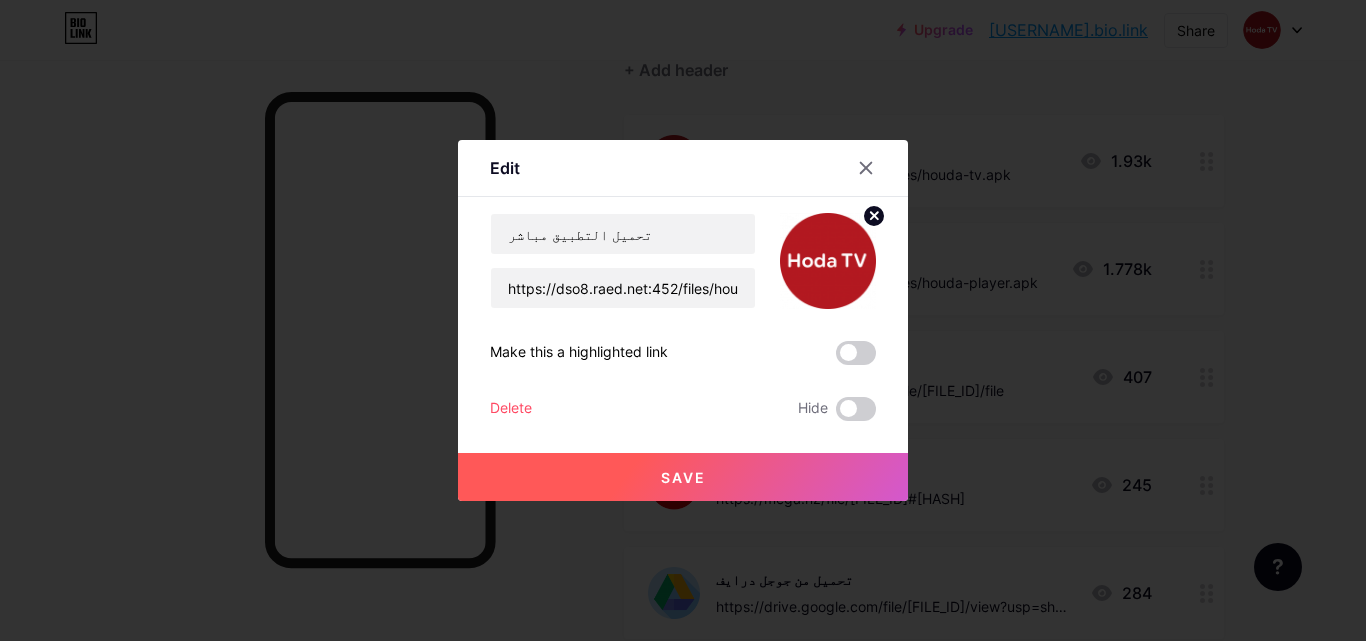 click on "Save" at bounding box center (683, 477) 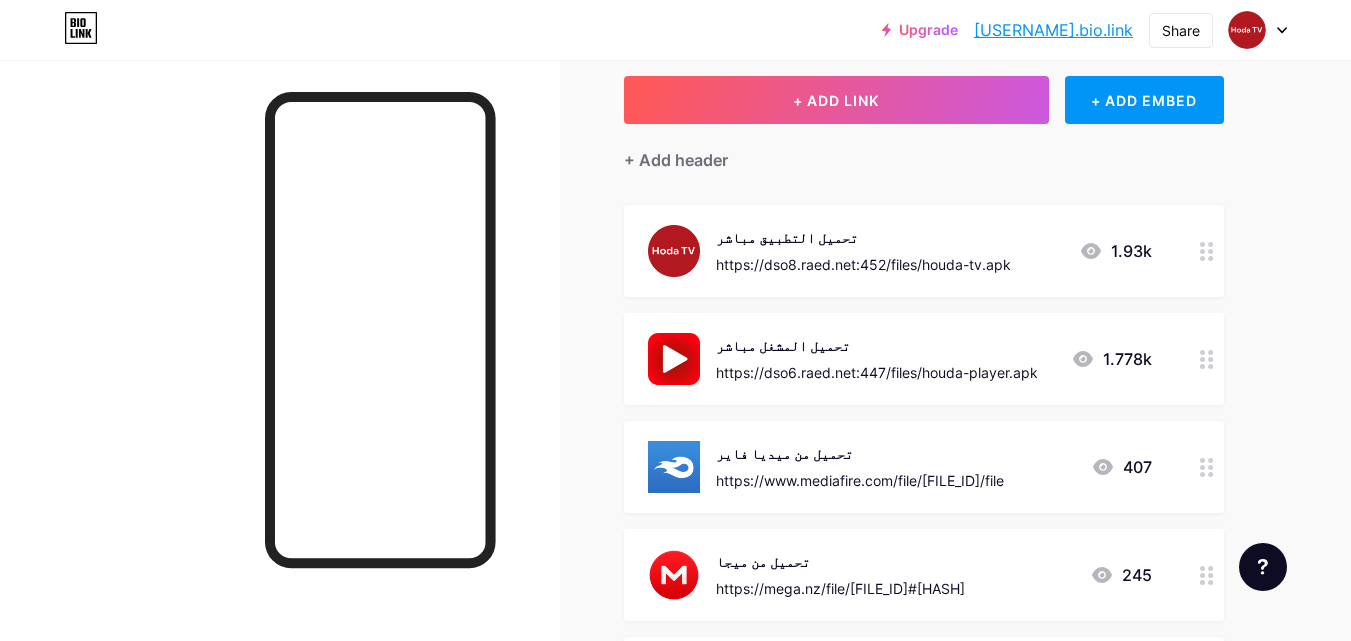 scroll, scrollTop: 0, scrollLeft: 0, axis: both 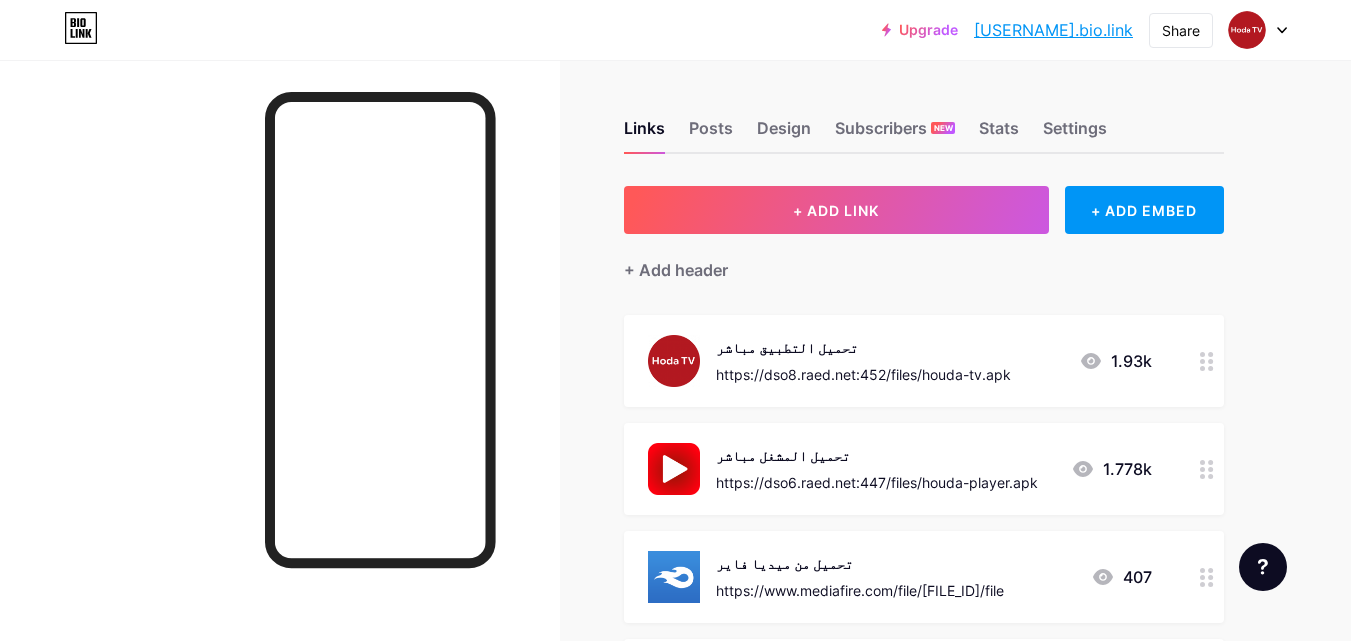 click on "https://dso8.raed.net:452/files/houda-tv.apk" at bounding box center (863, 374) 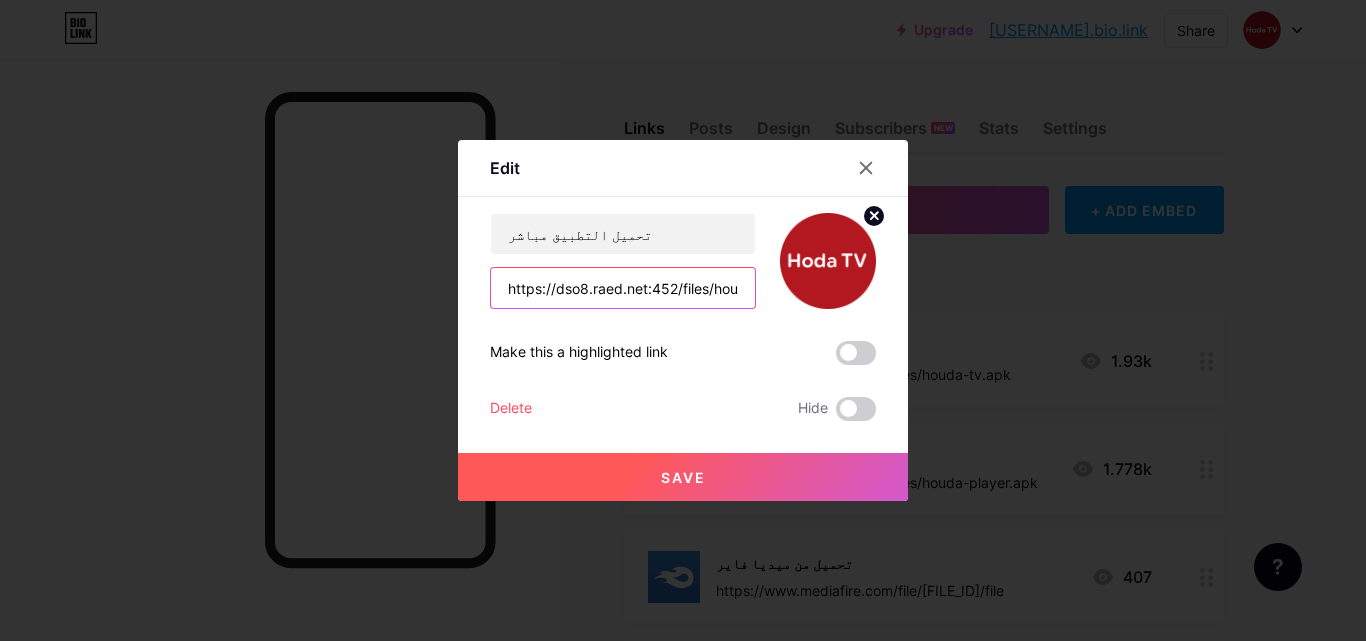 click on "https://dso8.raed.net:452/files/houda-tv.apk" at bounding box center [623, 288] 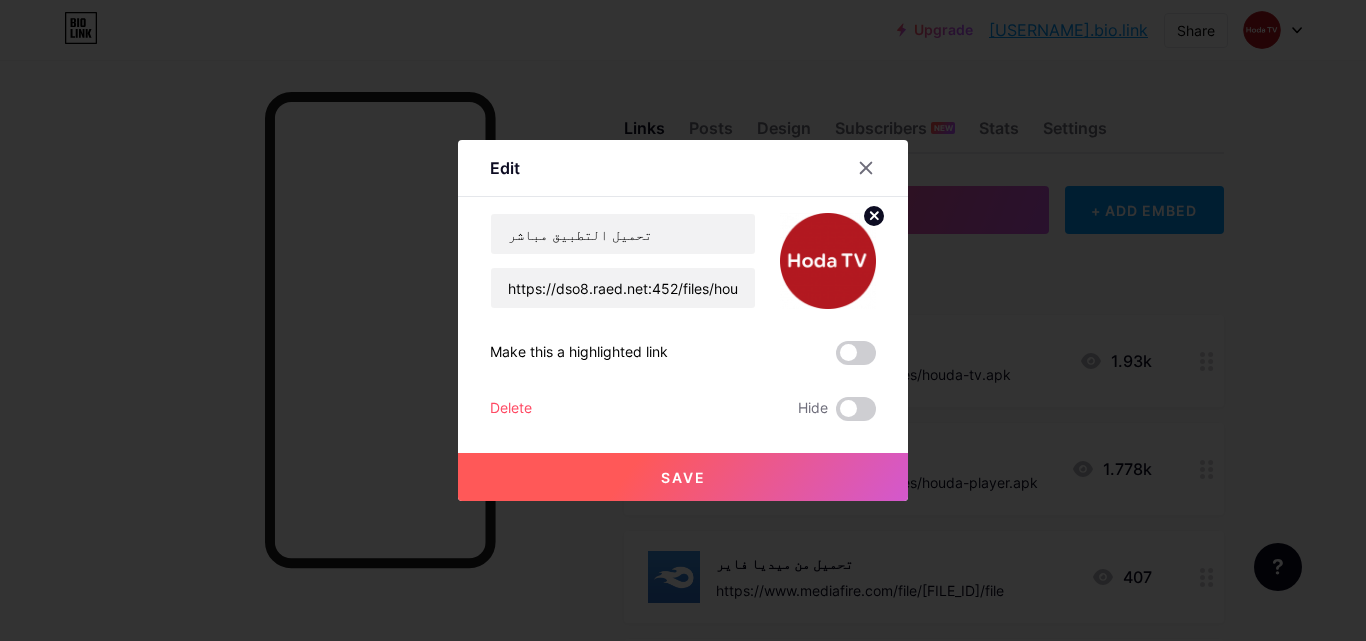 click 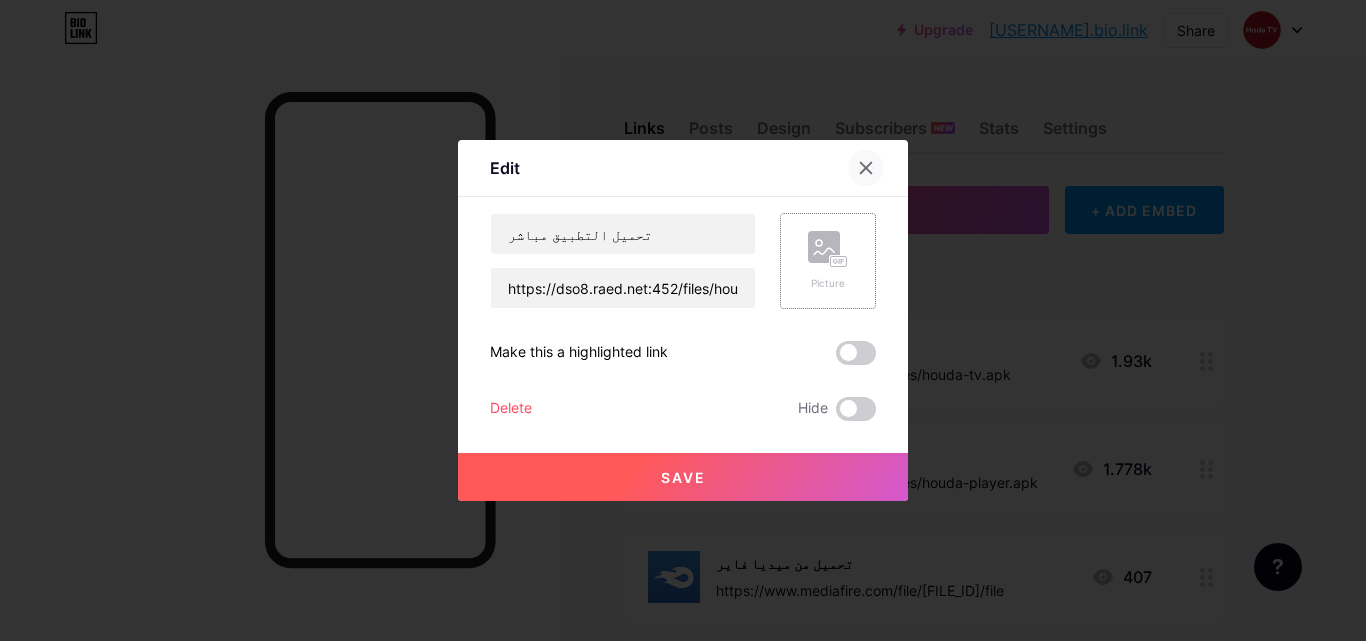 click 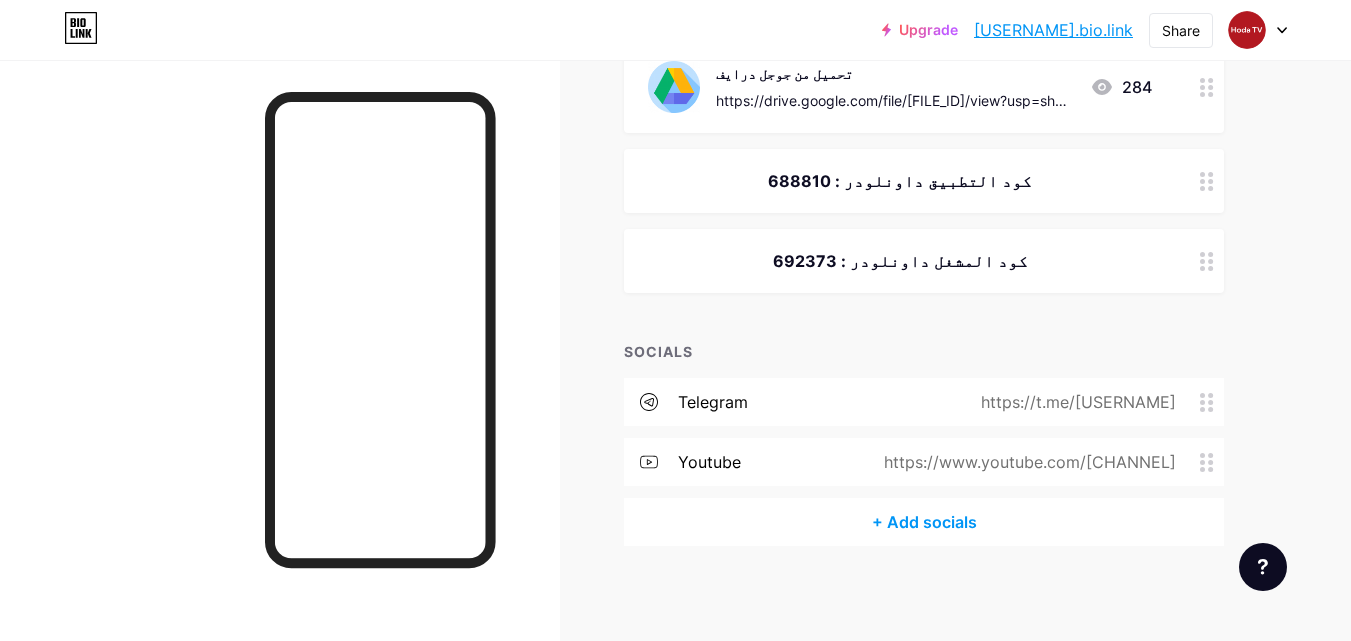 scroll, scrollTop: 710, scrollLeft: 0, axis: vertical 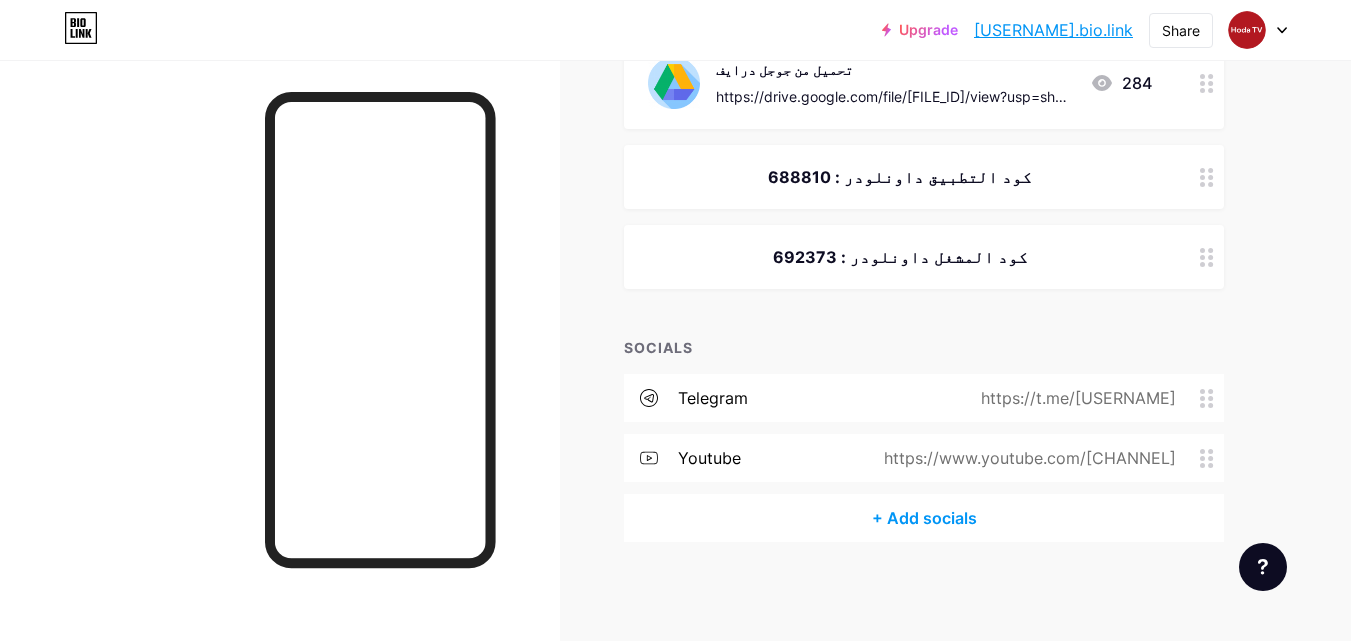 click 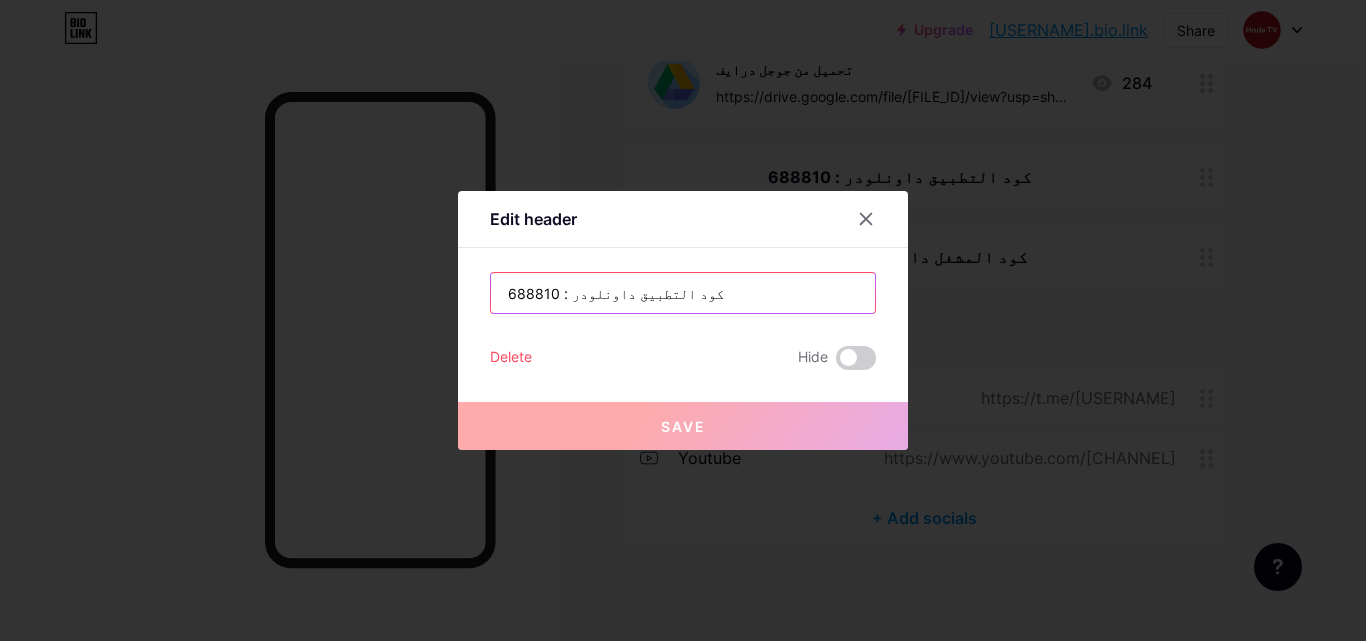 drag, startPoint x: 550, startPoint y: 295, endPoint x: 539, endPoint y: 298, distance: 11.401754 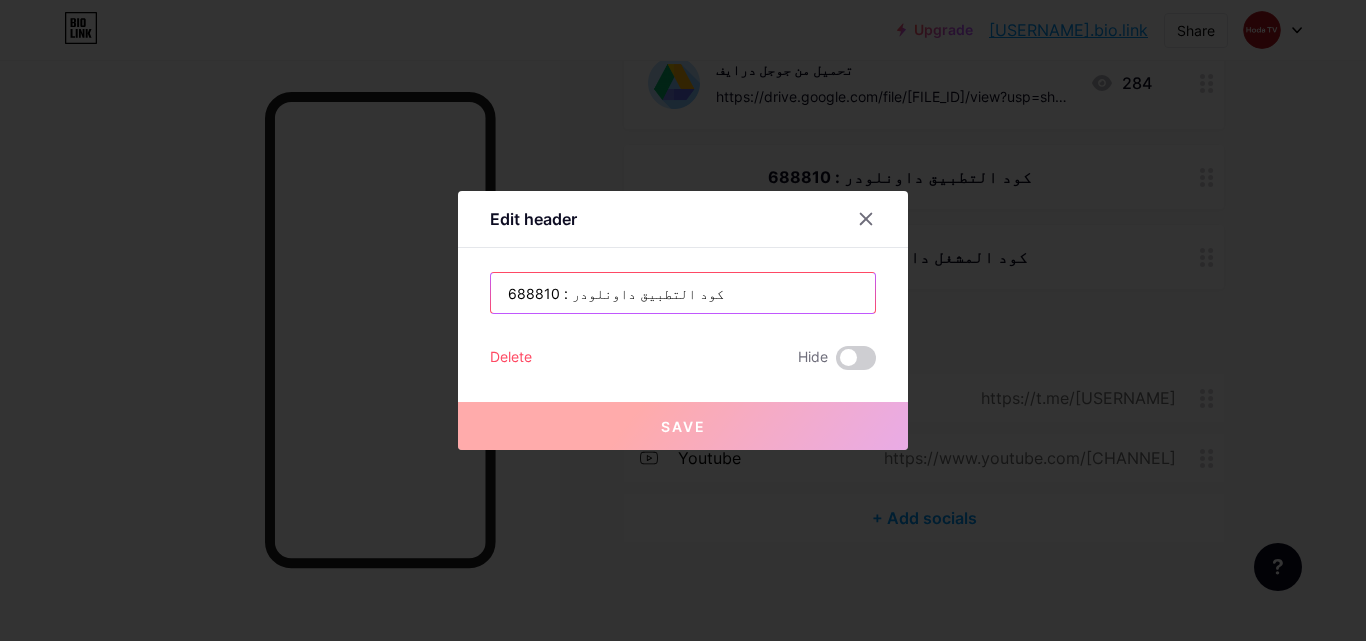 drag, startPoint x: 502, startPoint y: 298, endPoint x: 546, endPoint y: 297, distance: 44.011364 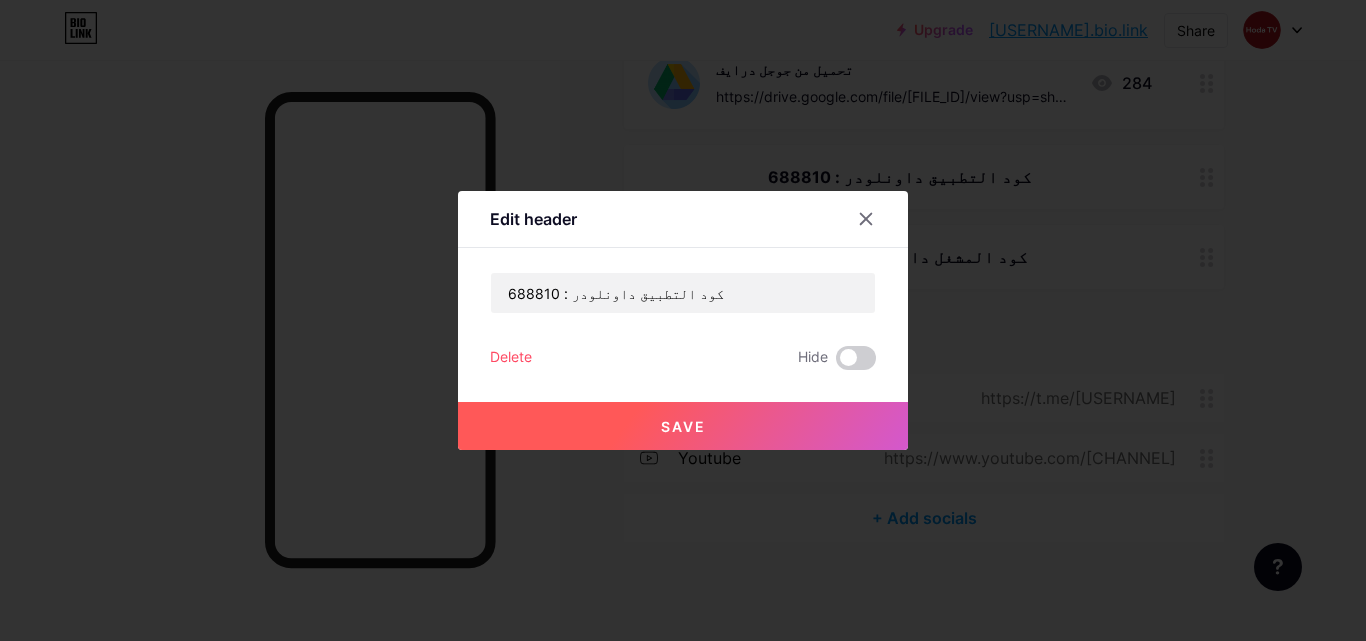 click on "Save" at bounding box center (683, 426) 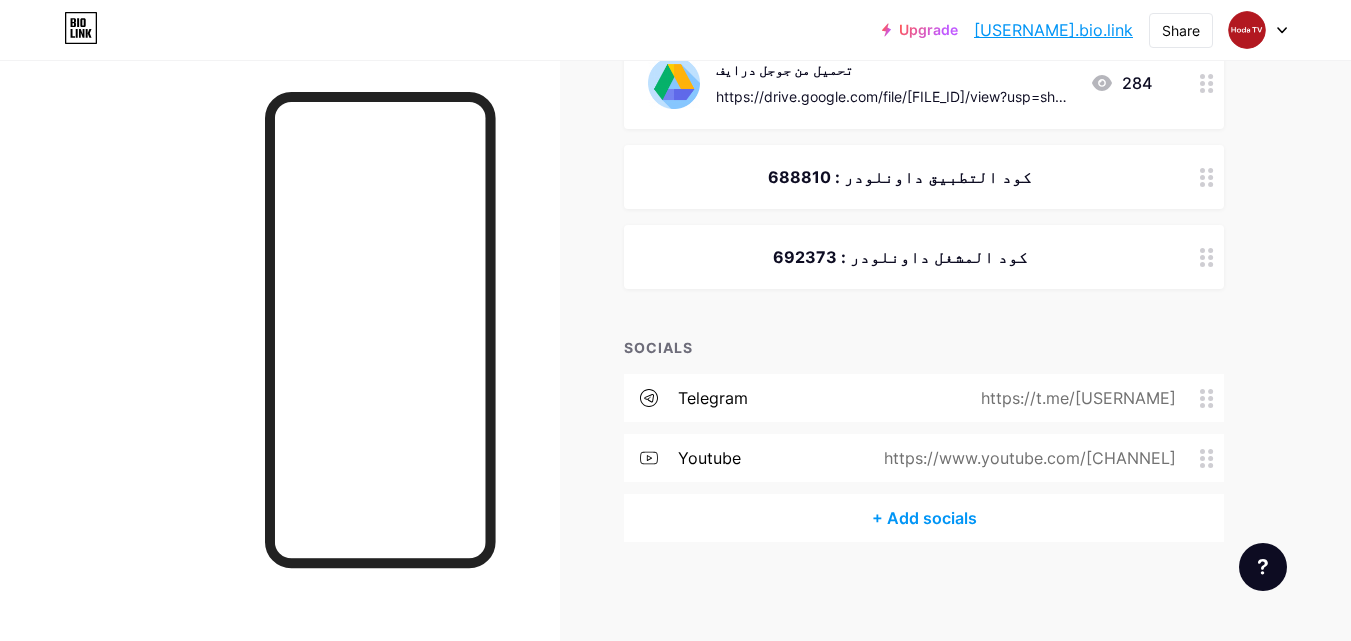 click 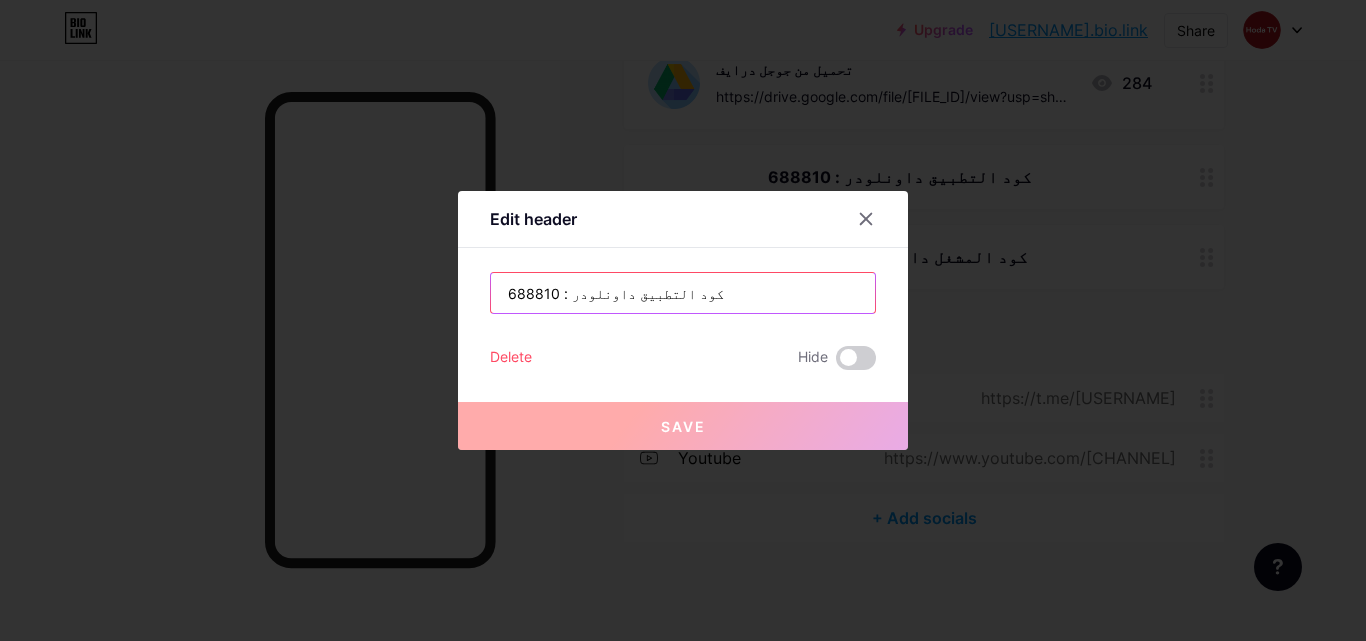 click on "كود التطبيق داونلودر : 688810" at bounding box center (683, 293) 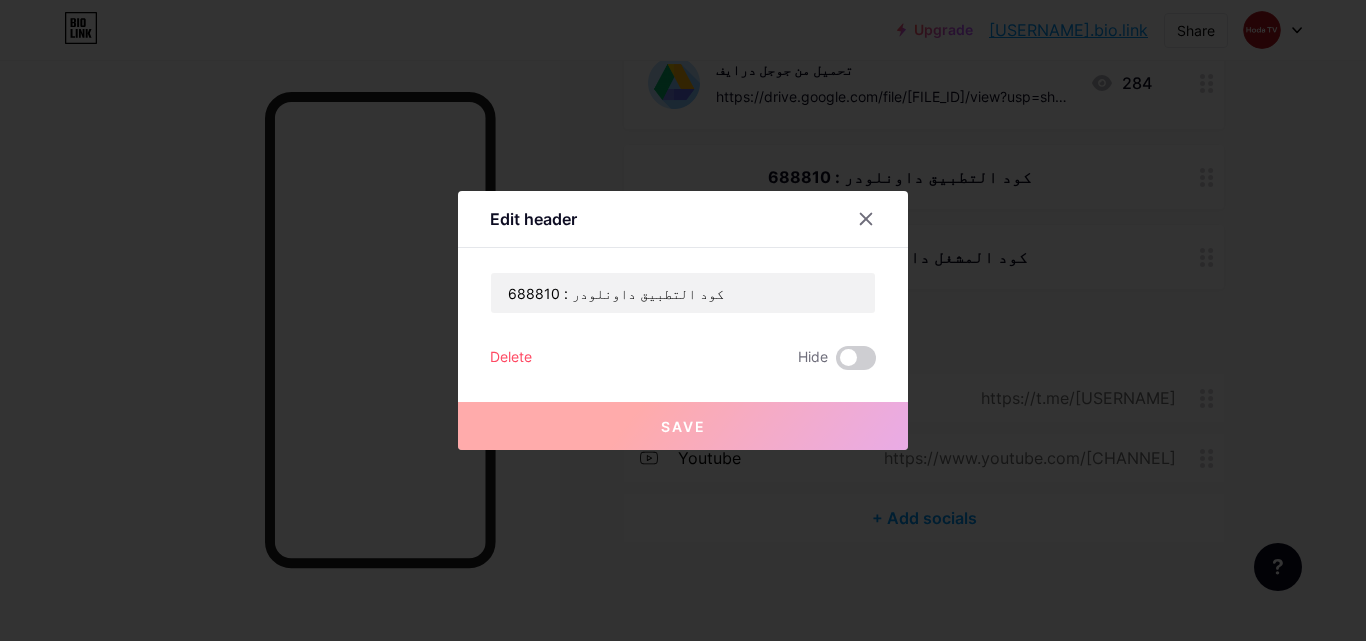 click at bounding box center (866, 219) 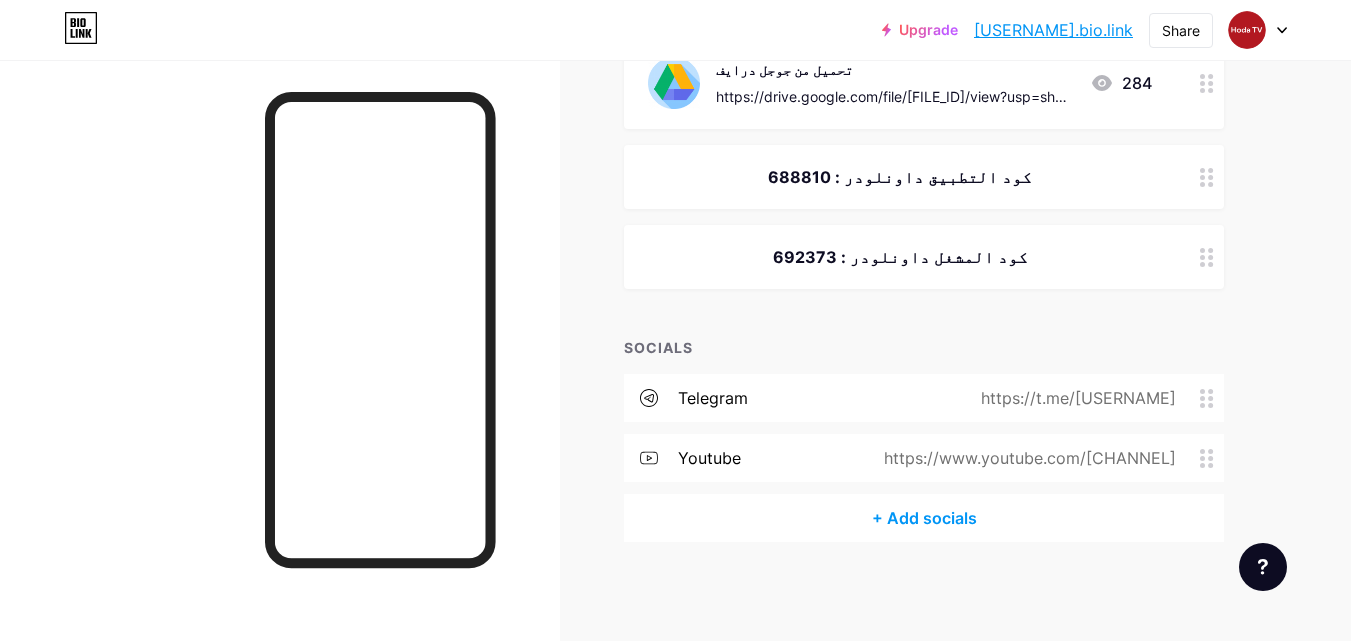 click at bounding box center [1207, 257] 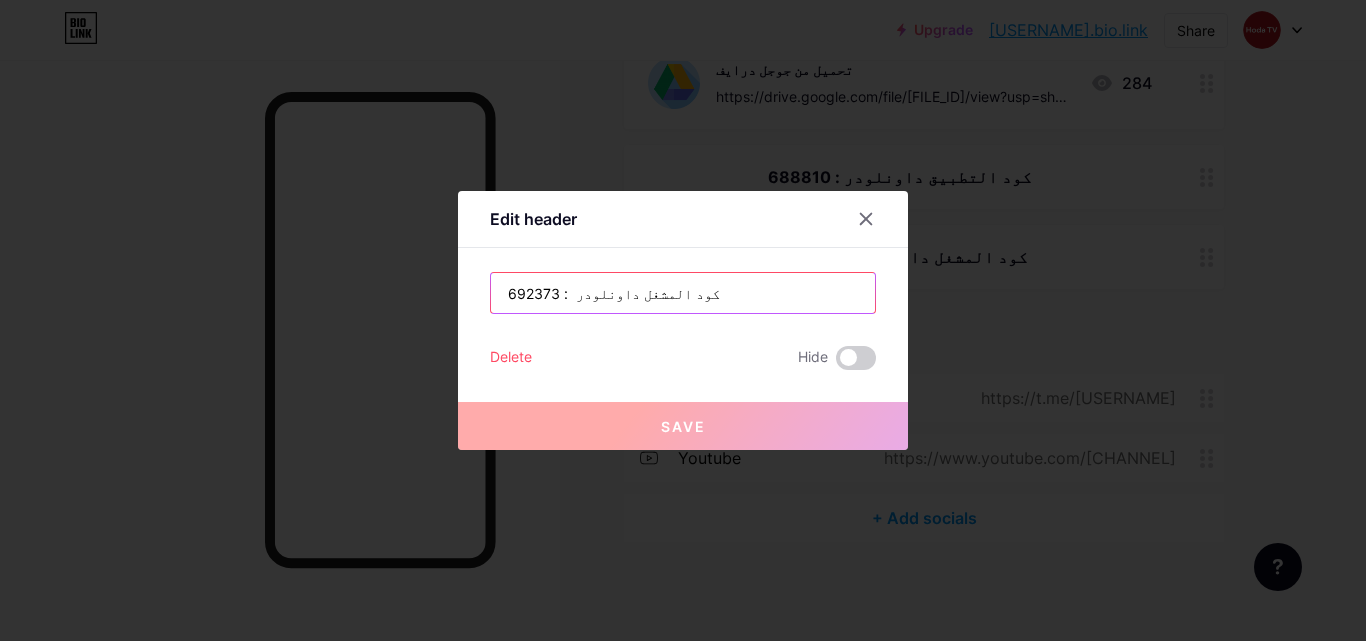 click on "كود المشغل داونلودر  : 692373" at bounding box center [683, 293] 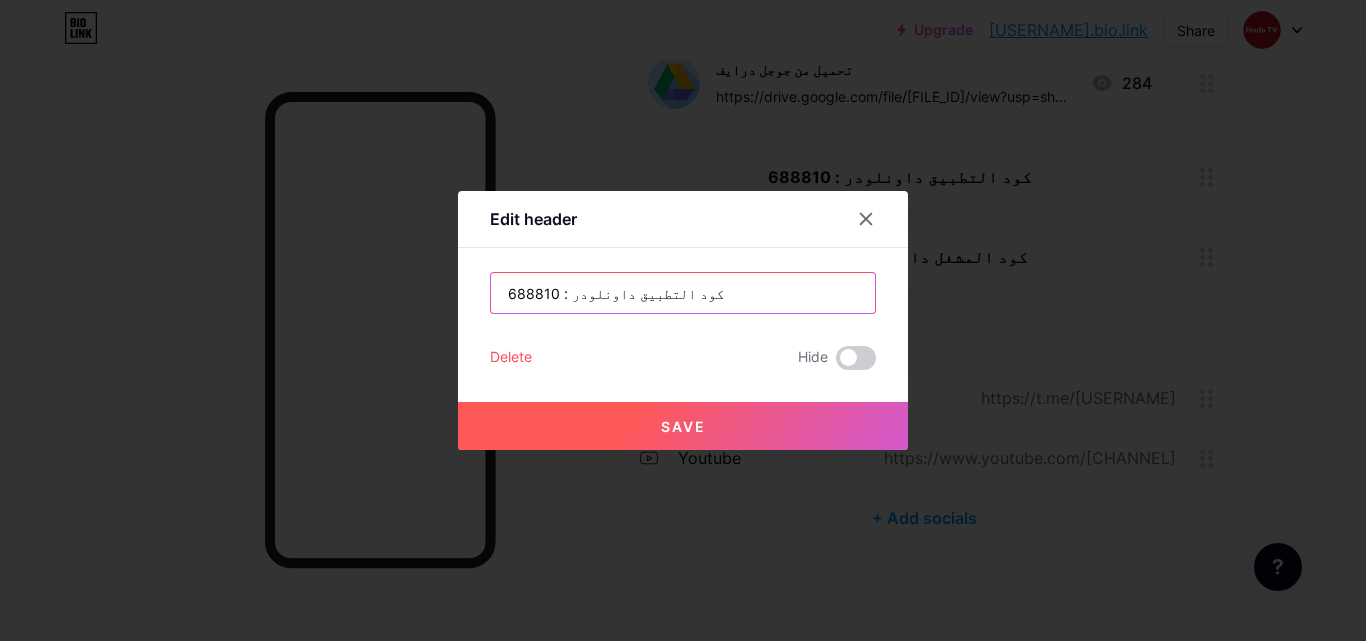 paste 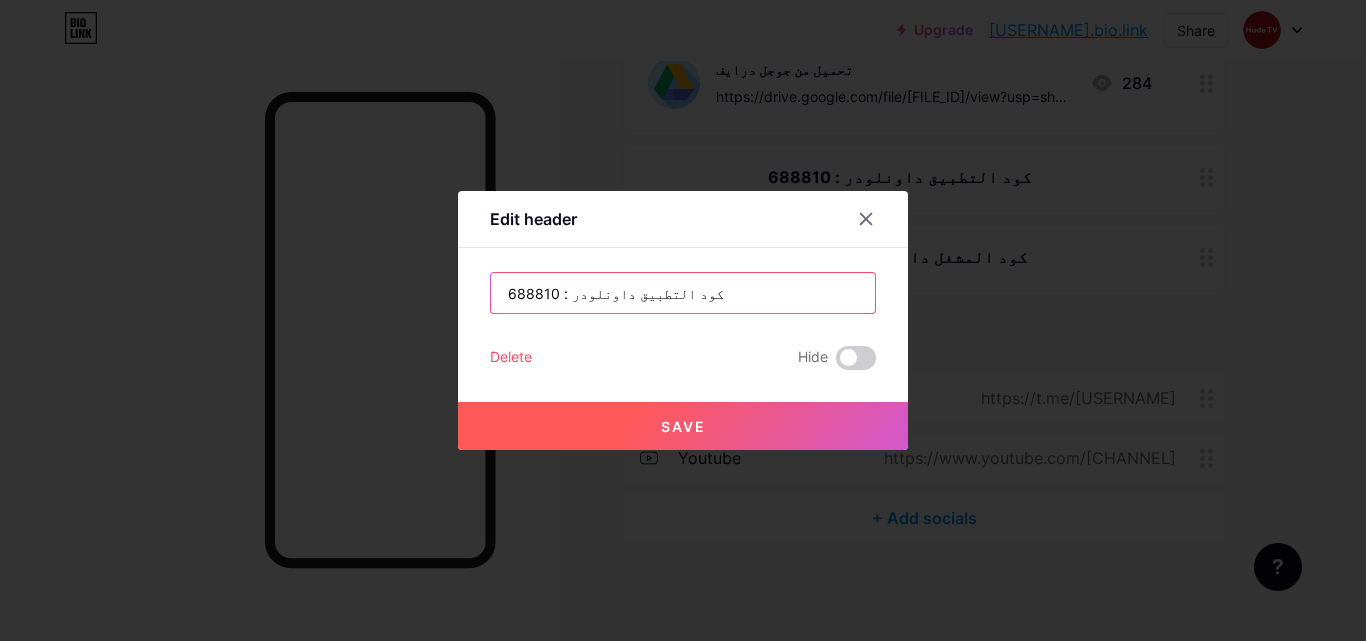 paste on "7705429" 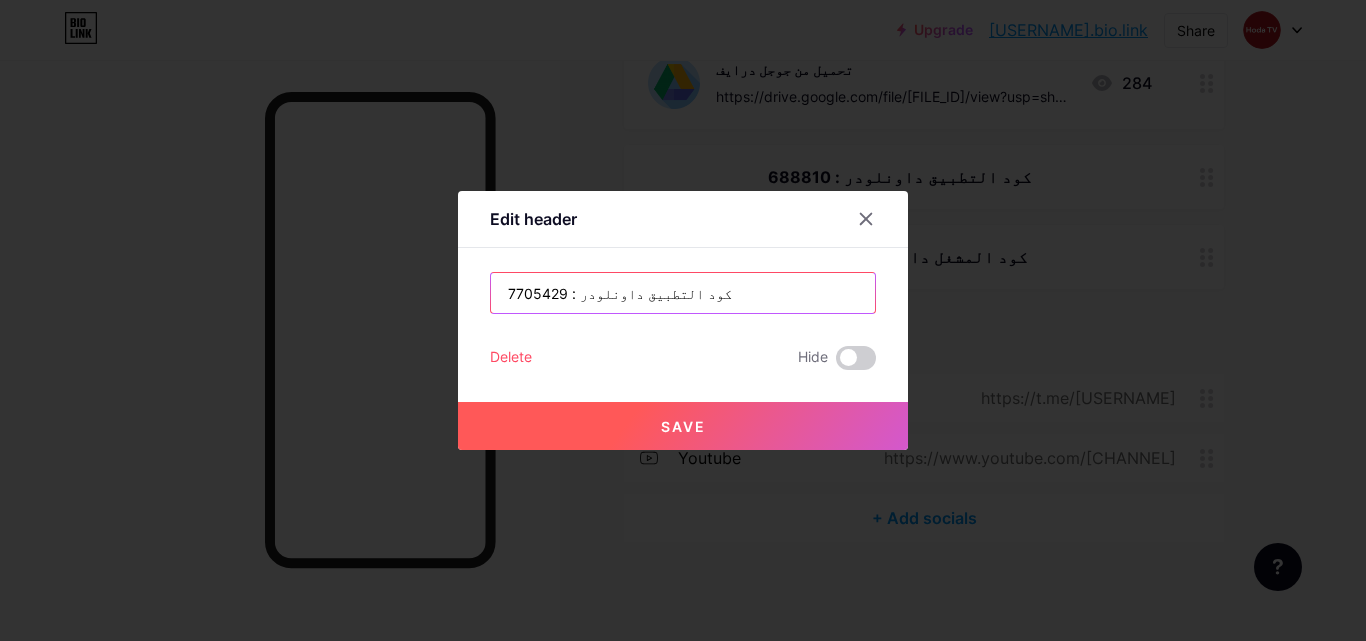 type on "كود التطبيق داونلودر : 7705429" 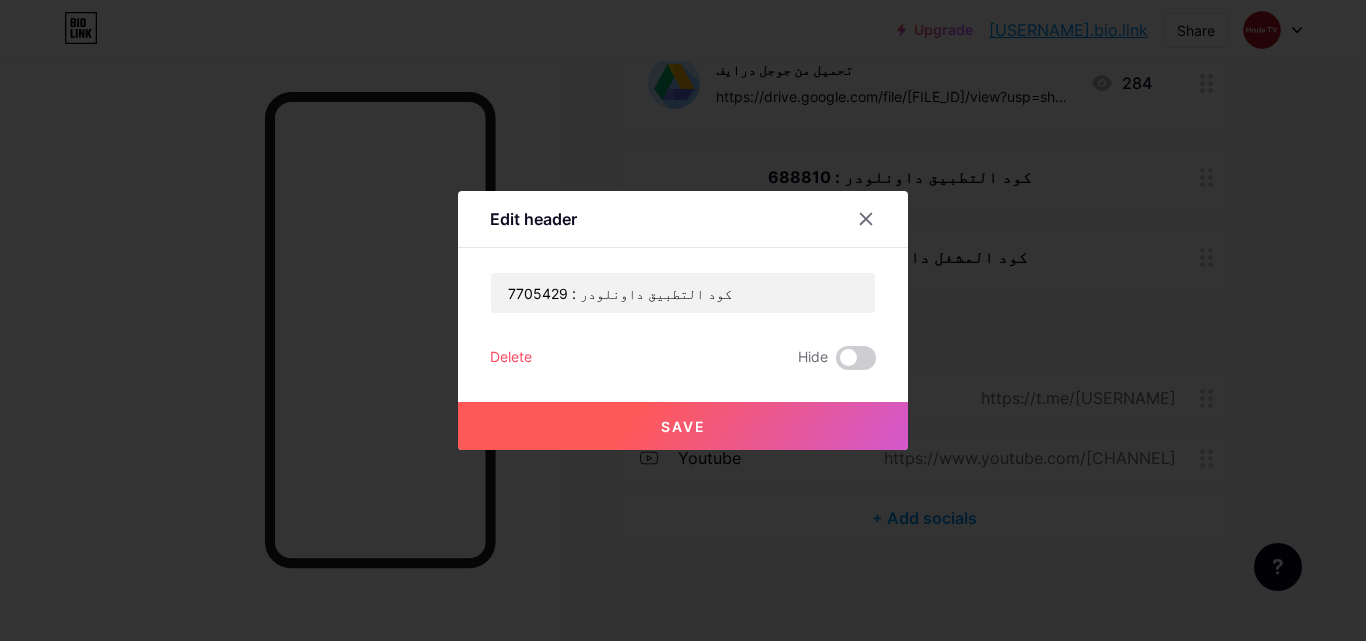 drag, startPoint x: 674, startPoint y: 407, endPoint x: 832, endPoint y: 269, distance: 209.78084 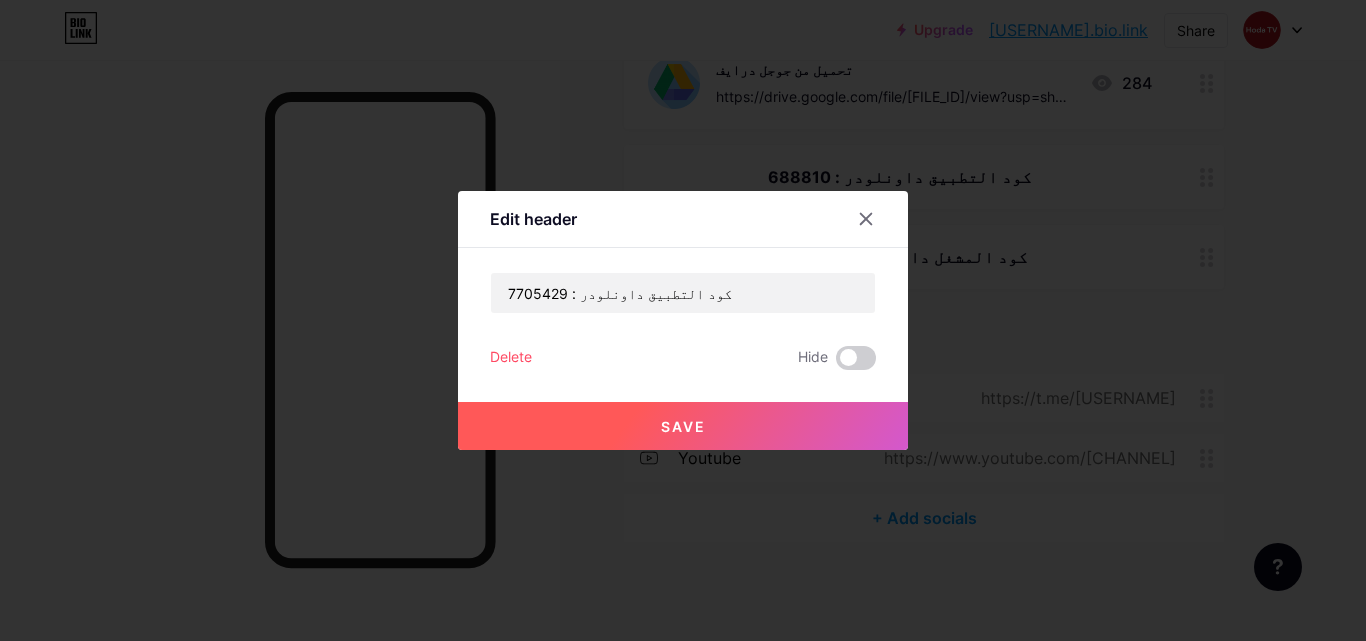 click on "Edit header       كود التطبيق داونلودر : 7705429
Delete
Hide         Save" at bounding box center (683, 320) 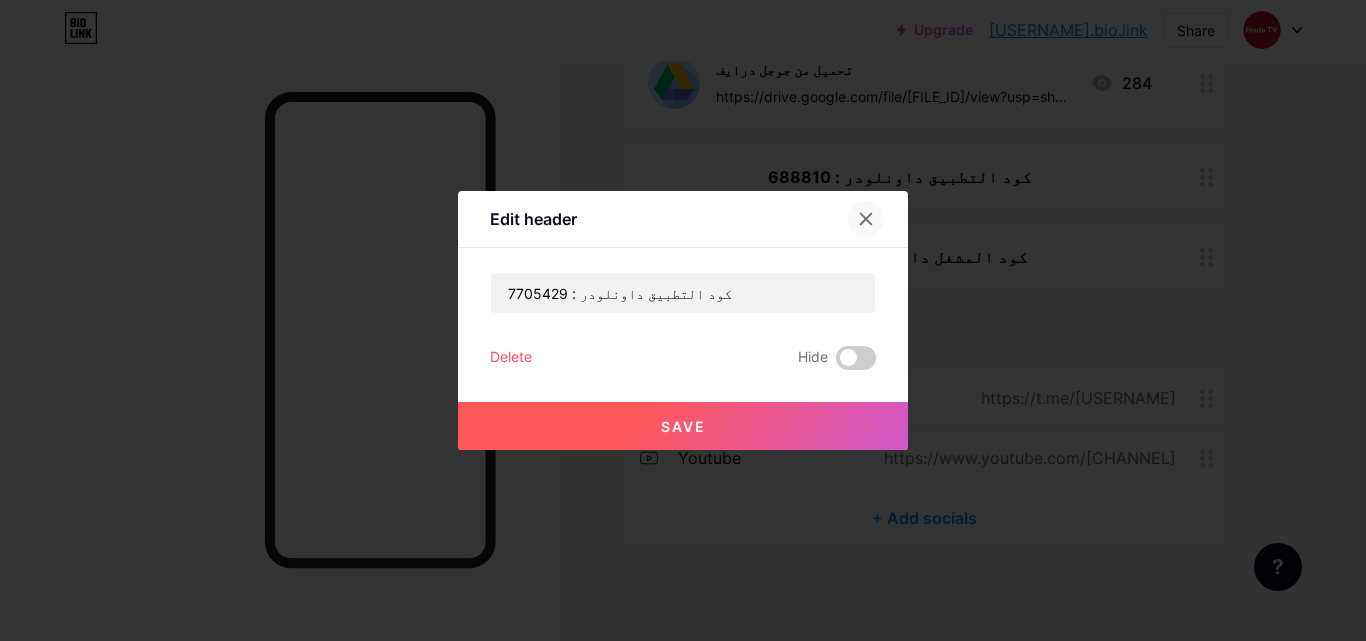 click at bounding box center [866, 219] 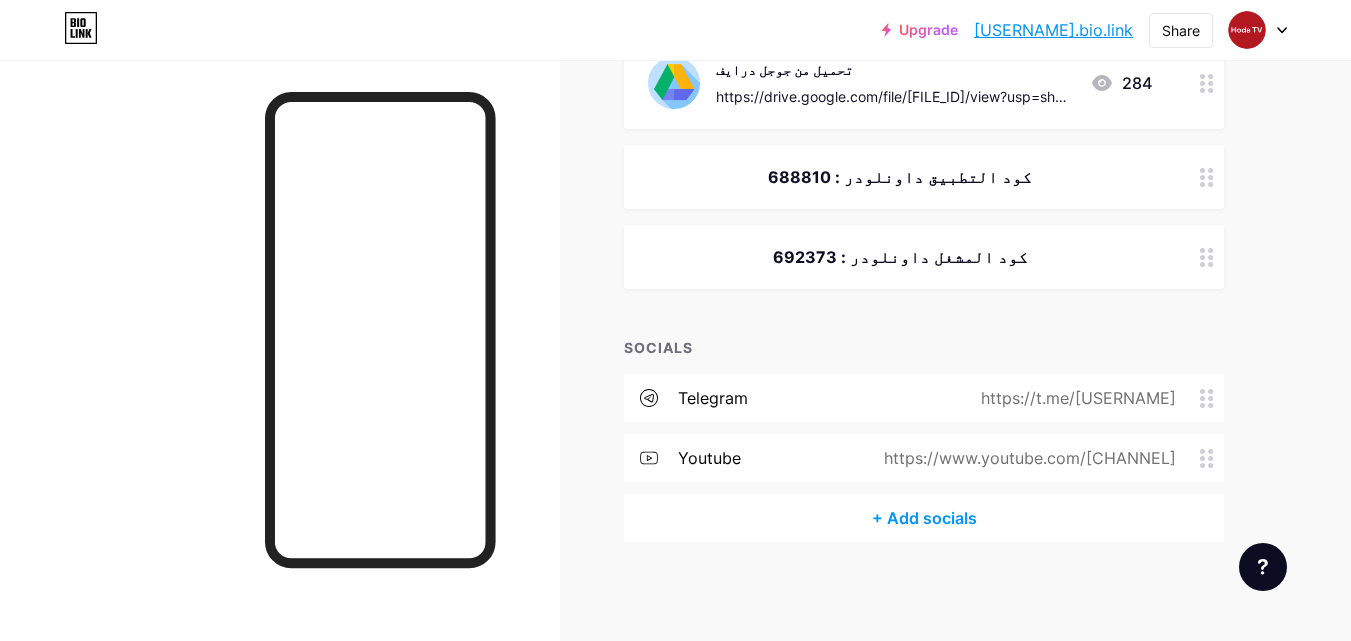 click on "youtube
https://www.youtube.com/[CHANNEL]" at bounding box center (924, 458) 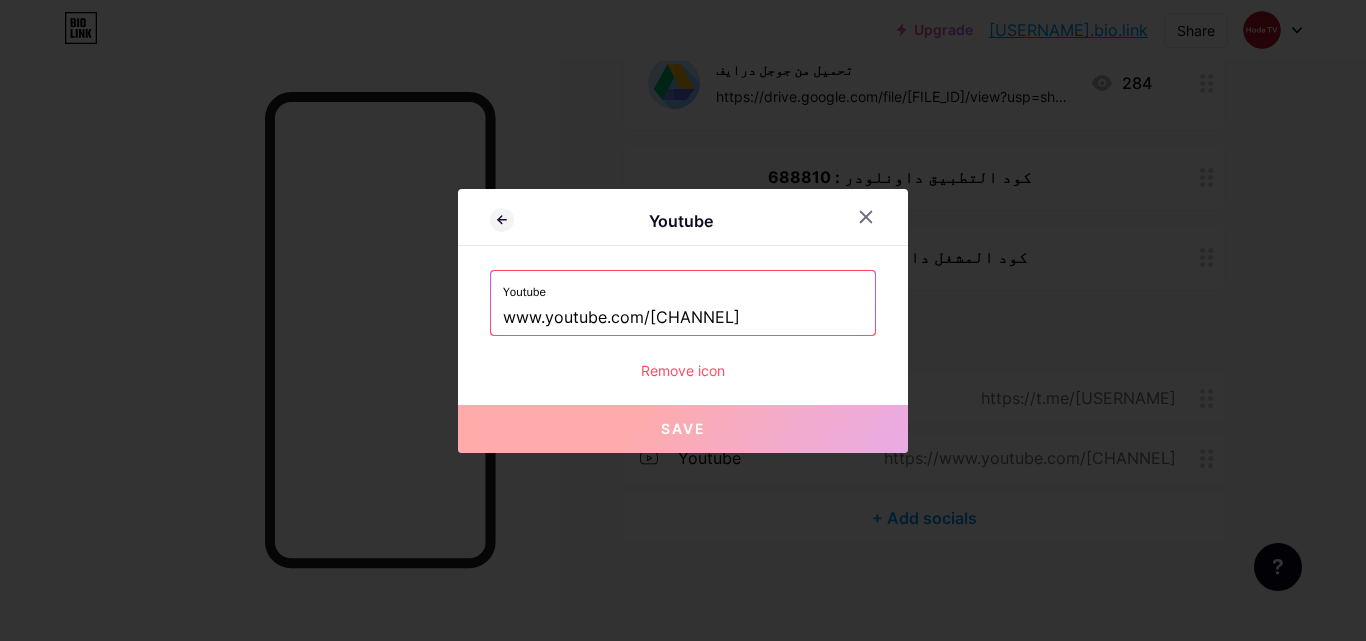 click on "Remove icon" at bounding box center [683, 370] 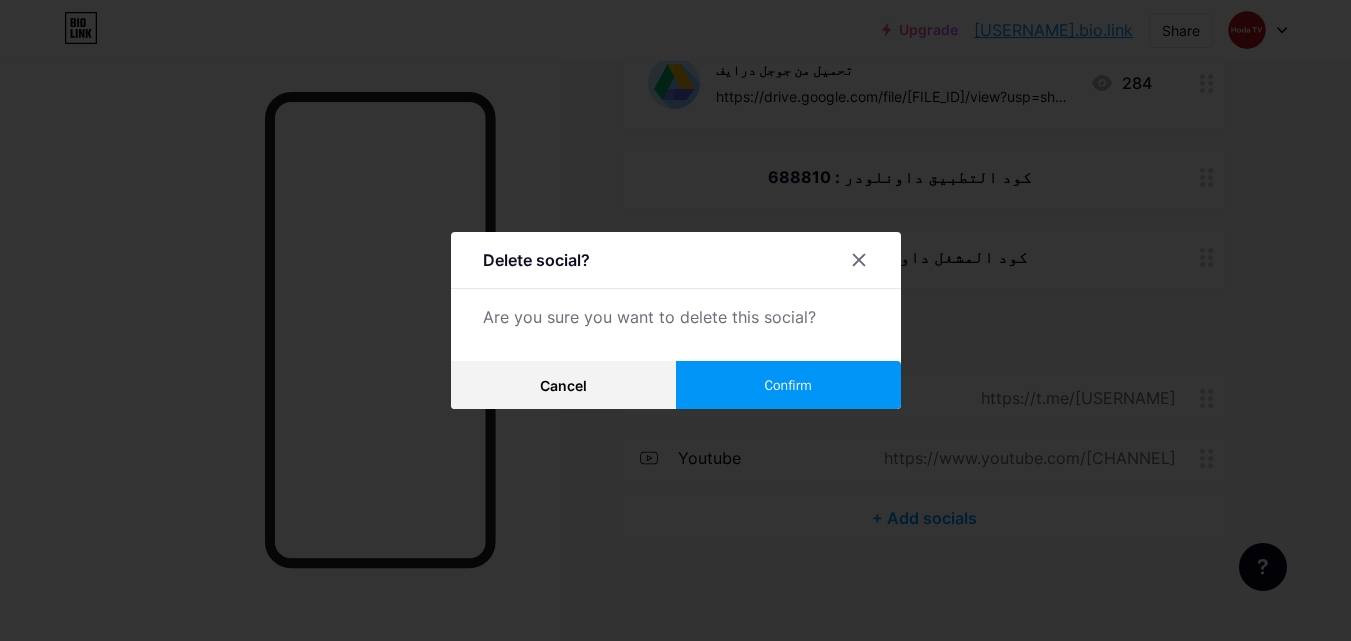 click on "Confirm" at bounding box center [788, 385] 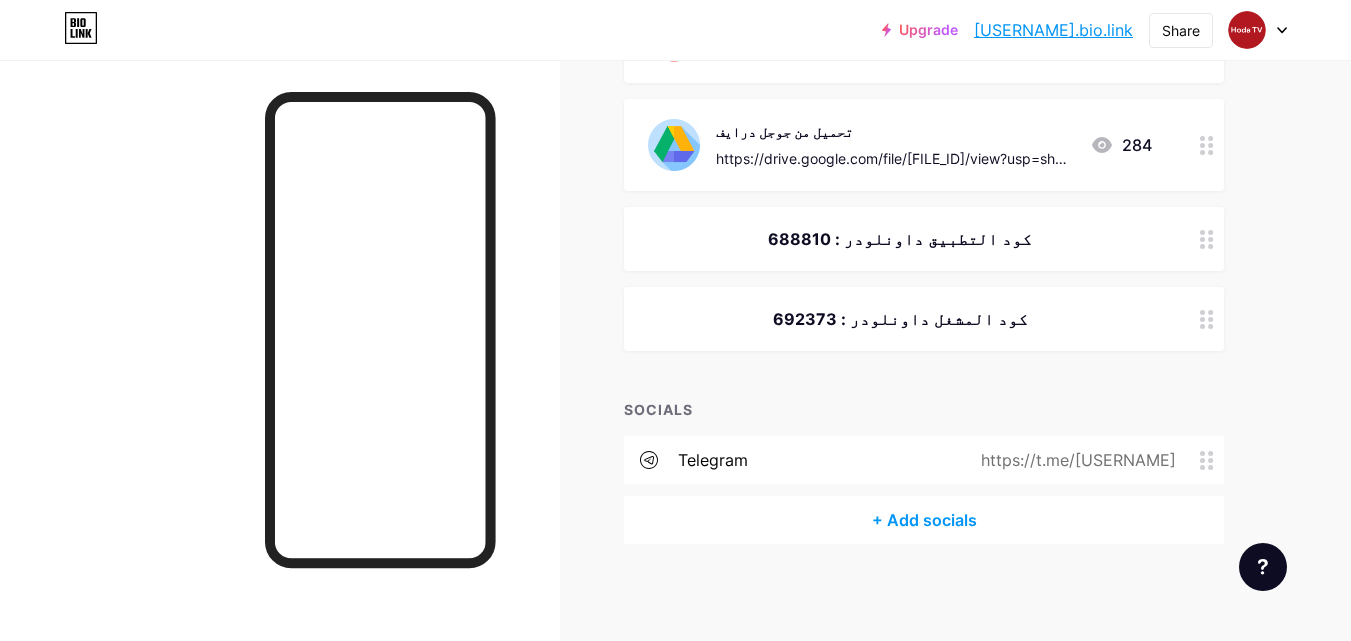 scroll, scrollTop: 650, scrollLeft: 0, axis: vertical 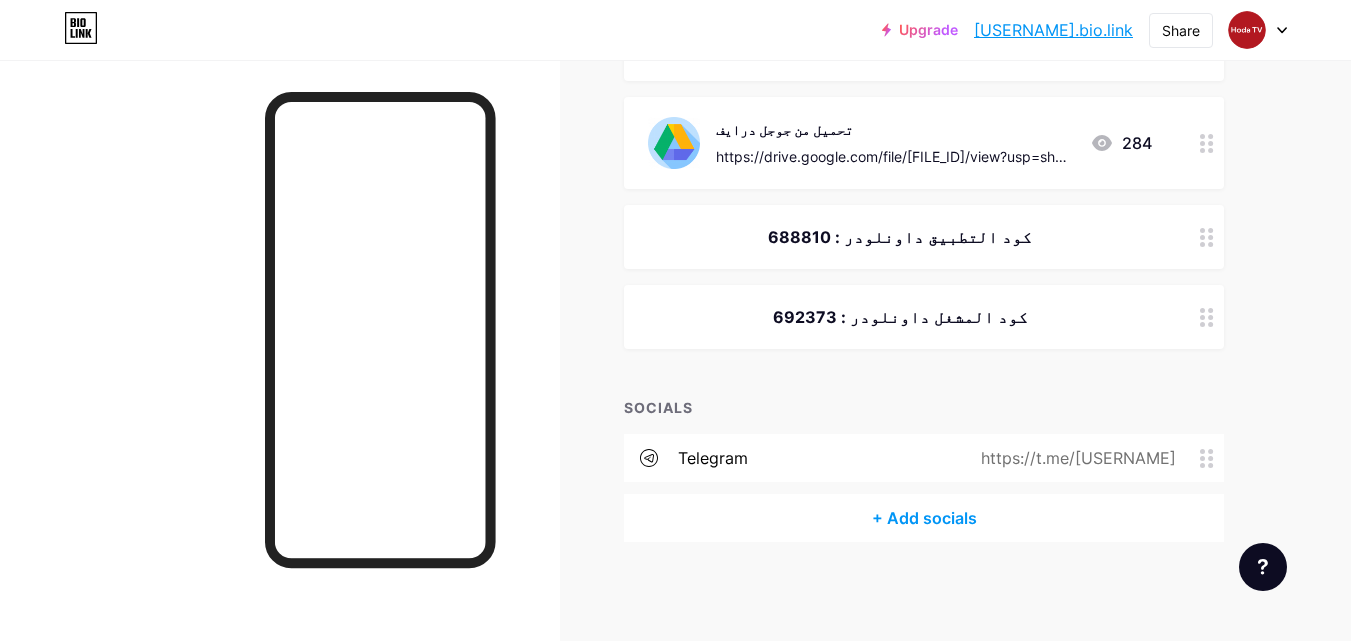 click on "+ Add socials" at bounding box center (924, 518) 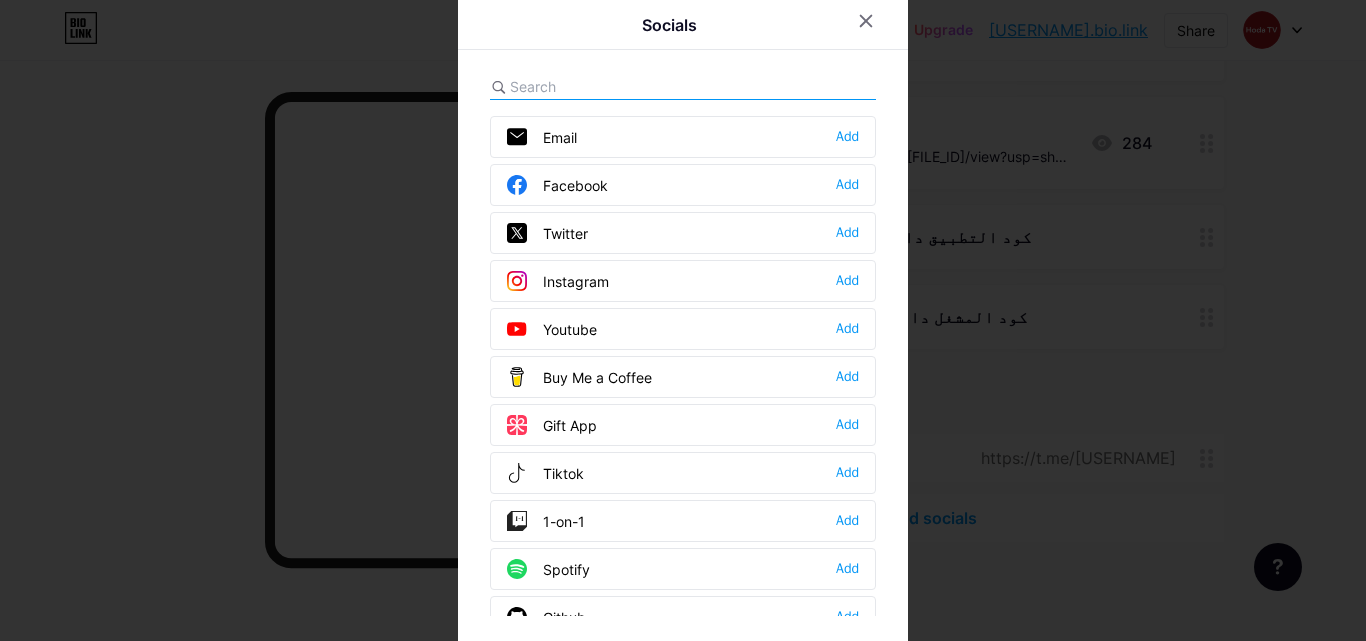 click on "Youtube" at bounding box center [552, 329] 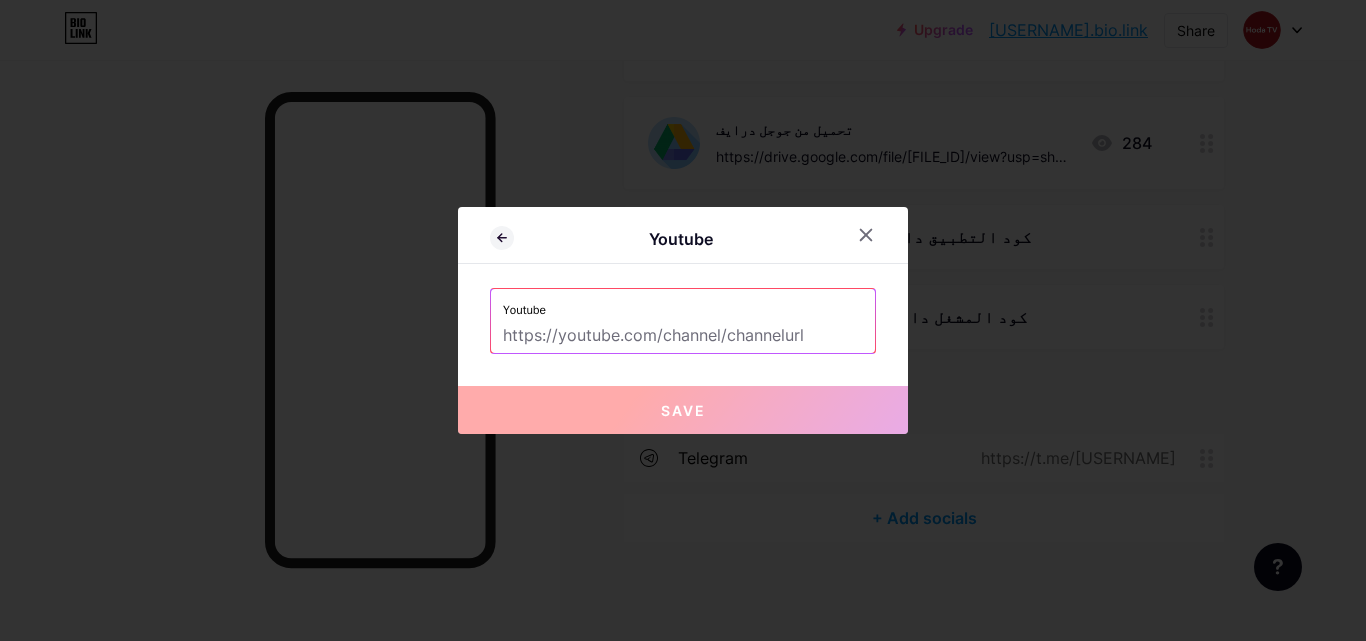 click at bounding box center [683, 336] 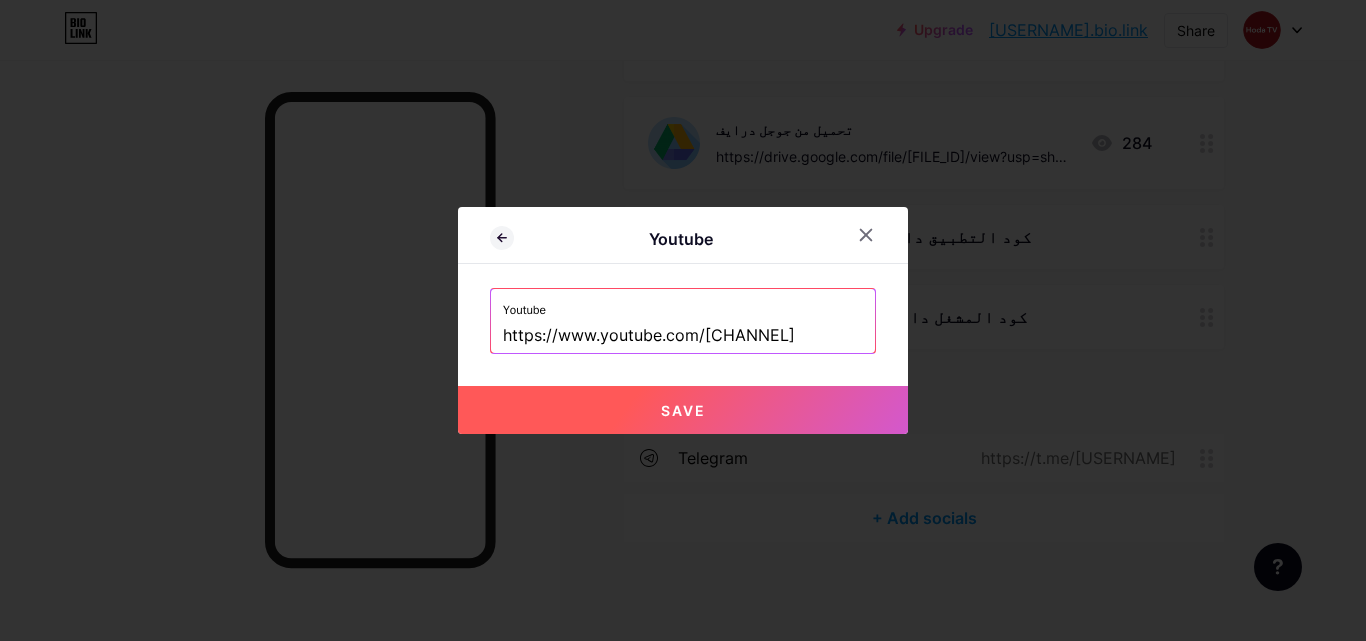 type on "https://www.youtube.com/[CHANNEL]" 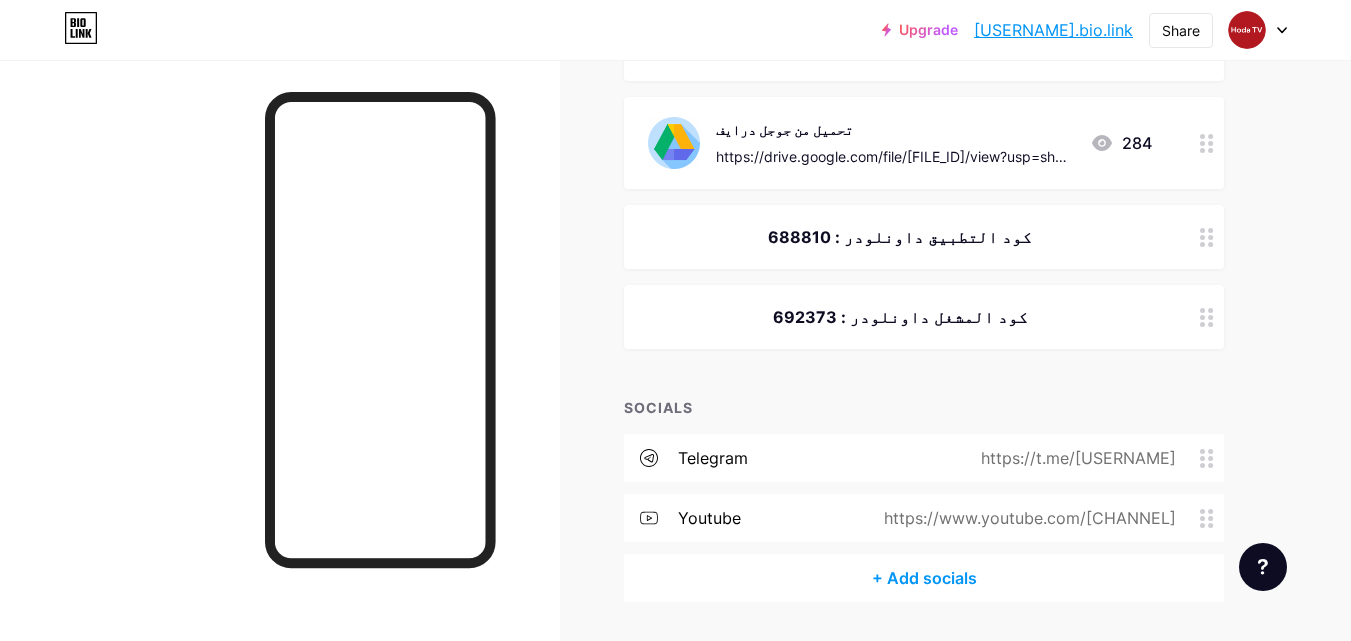 click 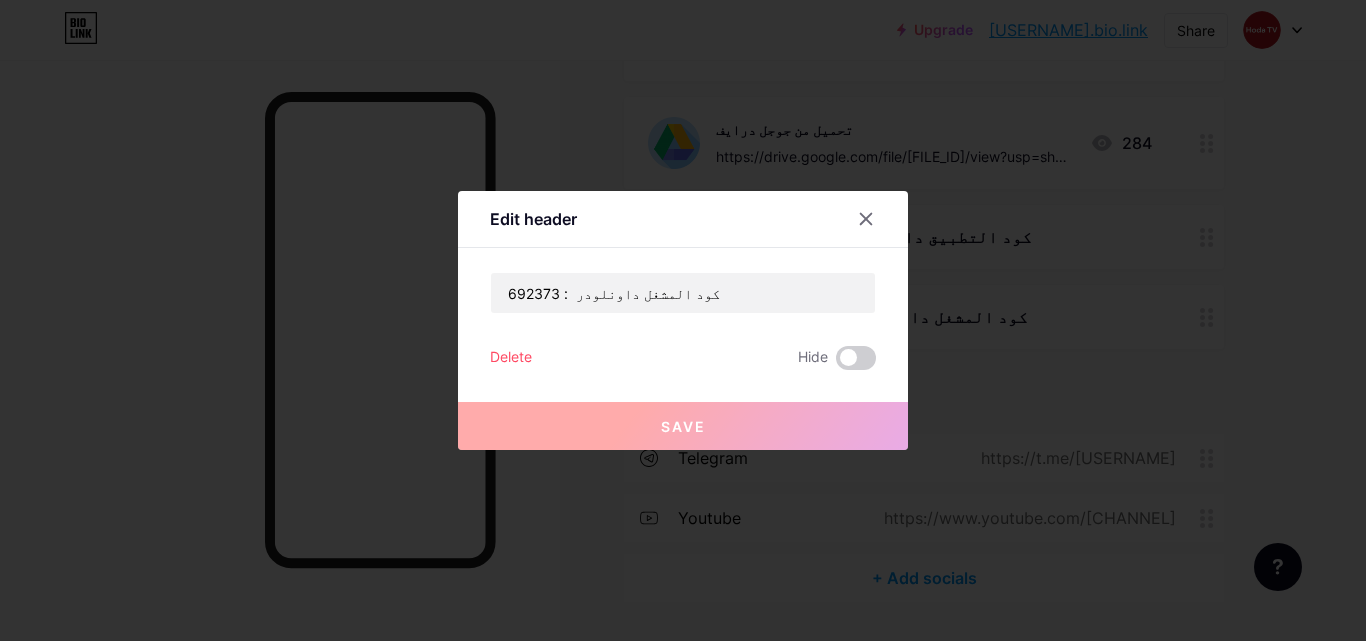 click on "Save" at bounding box center (683, 410) 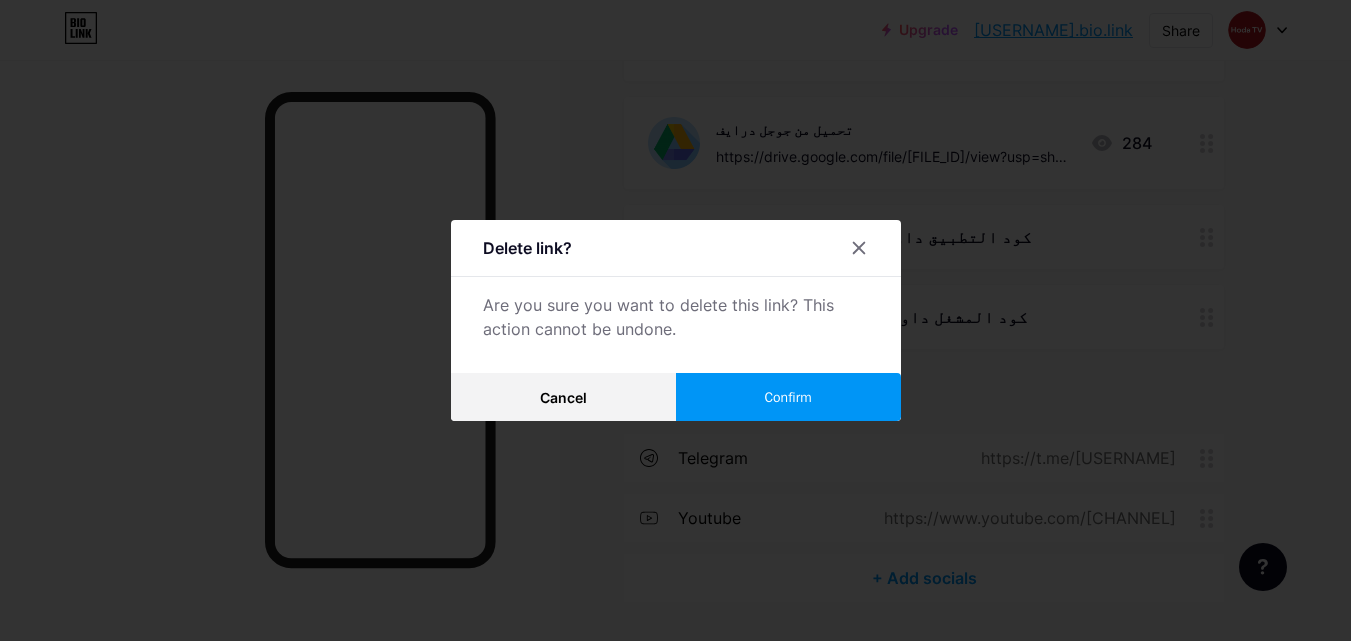 click on "Confirm" at bounding box center (787, 397) 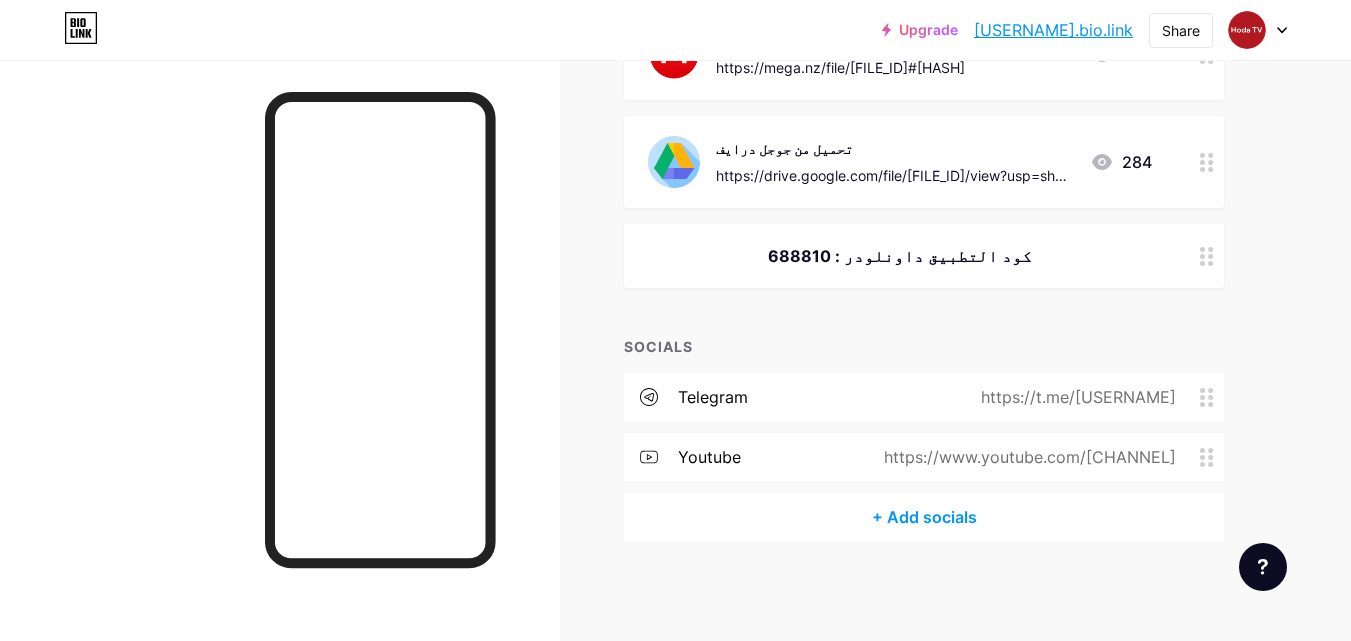 scroll, scrollTop: 630, scrollLeft: 0, axis: vertical 